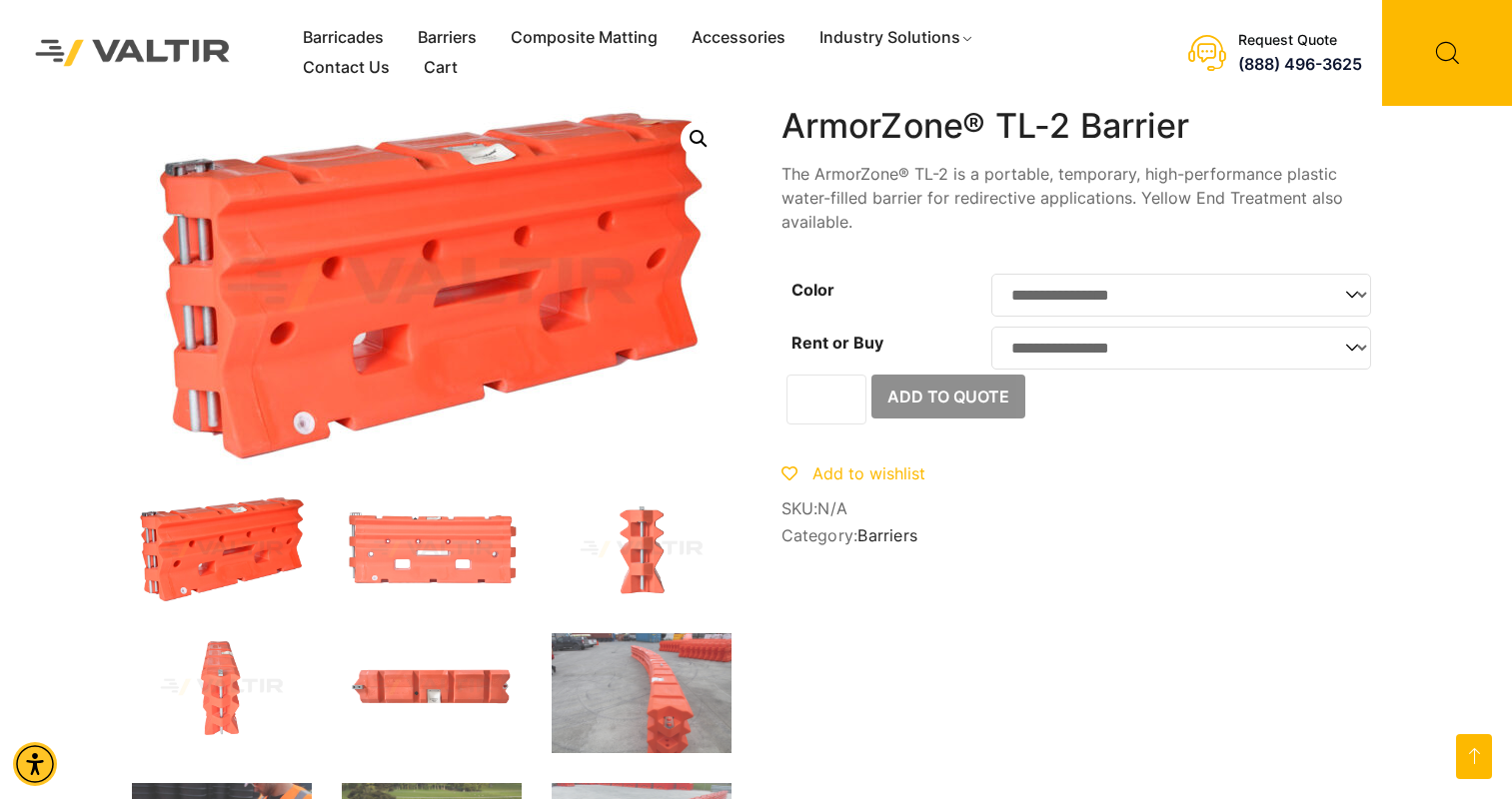 scroll, scrollTop: 1198, scrollLeft: 0, axis: vertical 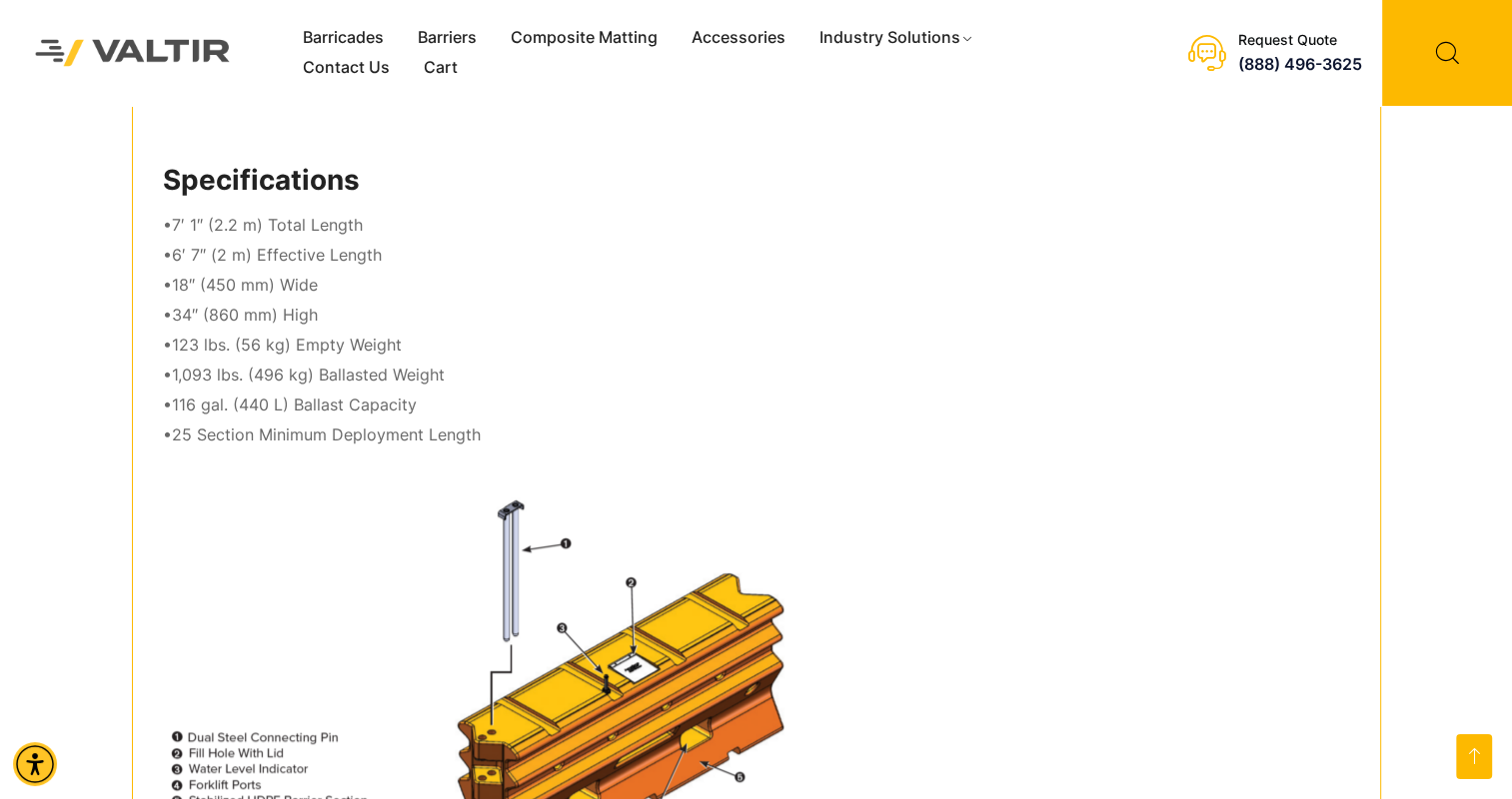 drag, startPoint x: 0, startPoint y: 0, endPoint x: 504, endPoint y: 265, distance: 569.42164 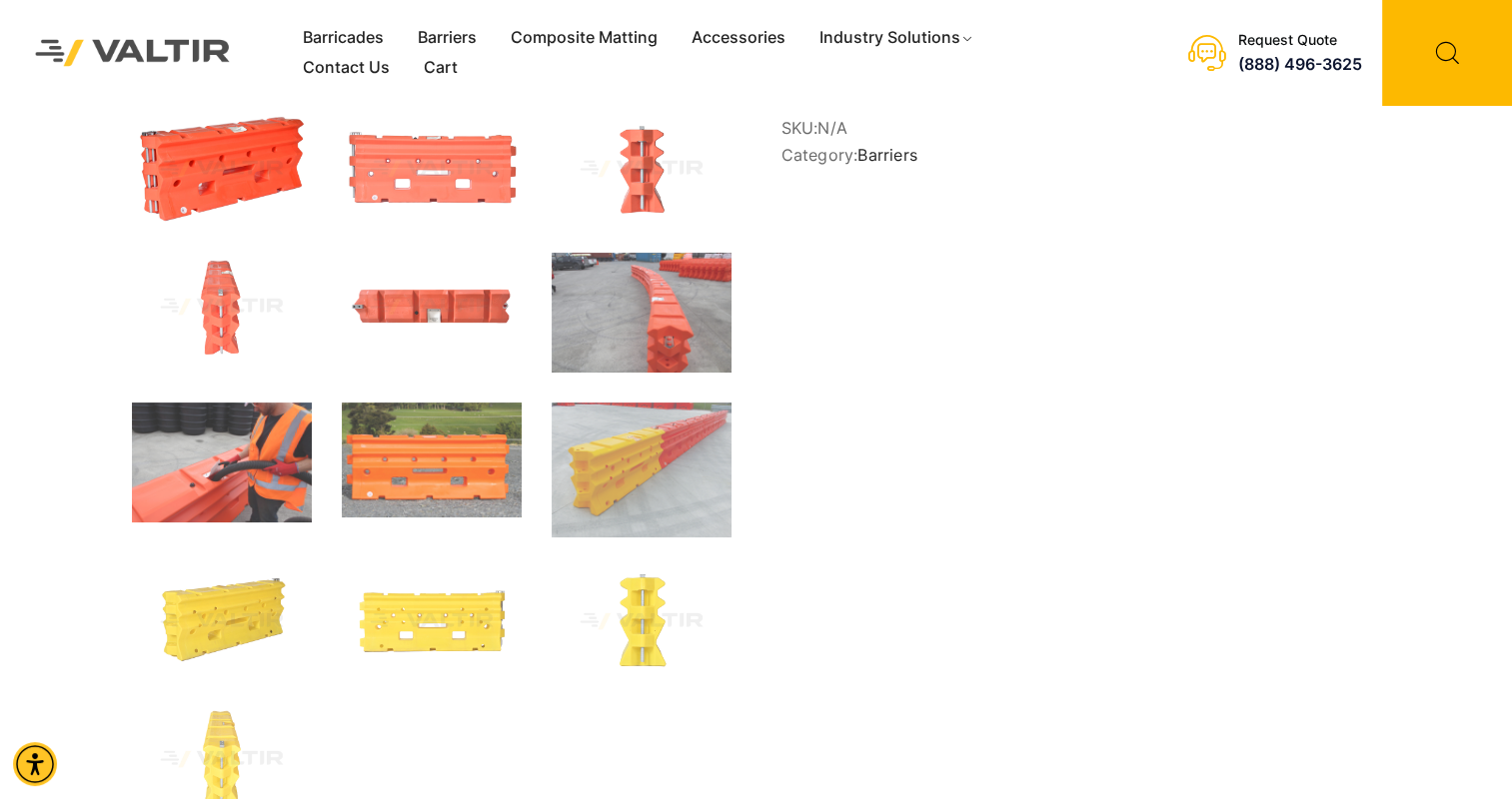 scroll, scrollTop: 0, scrollLeft: 0, axis: both 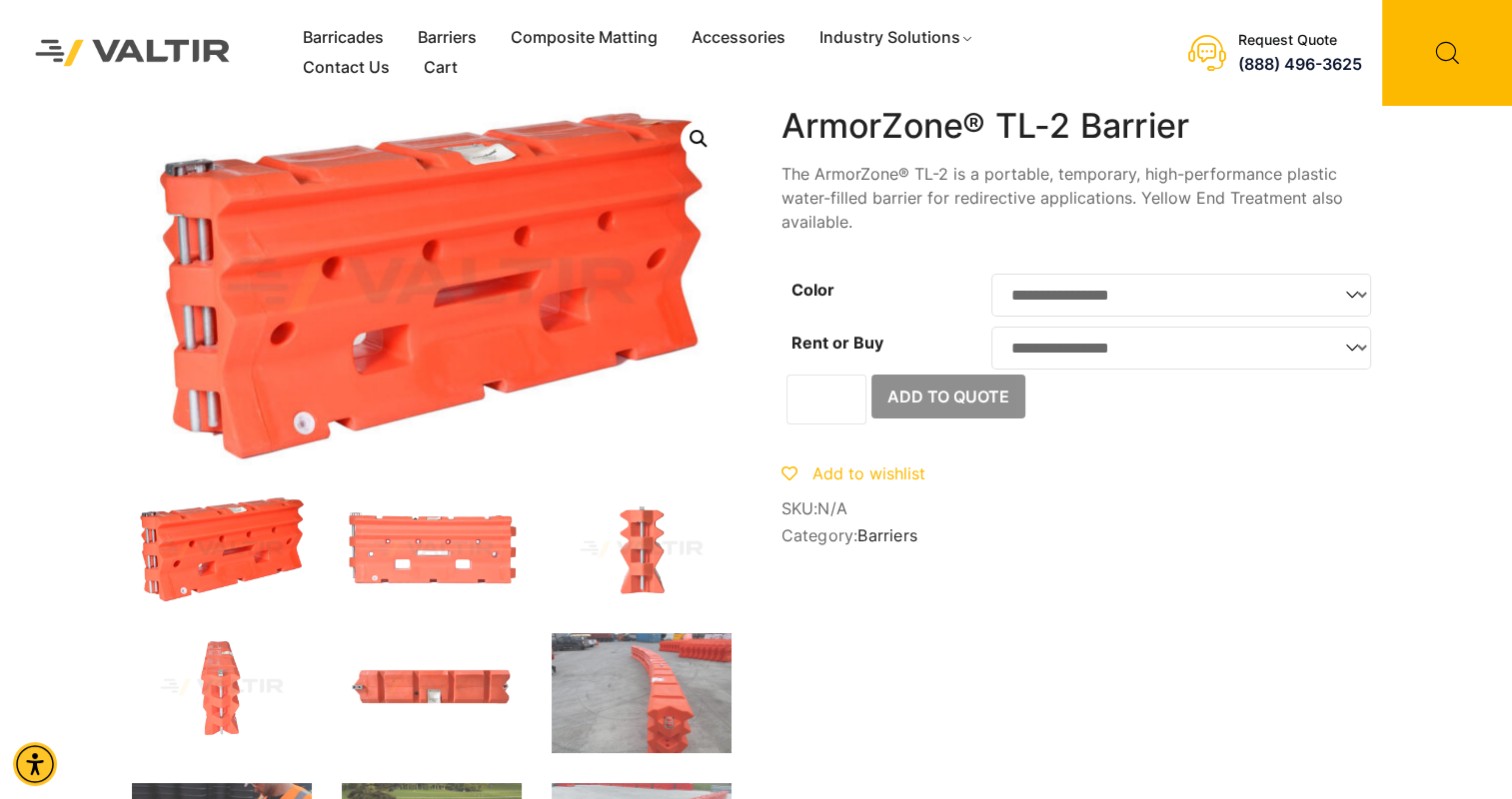click on "**********" at bounding box center [756, 1695] 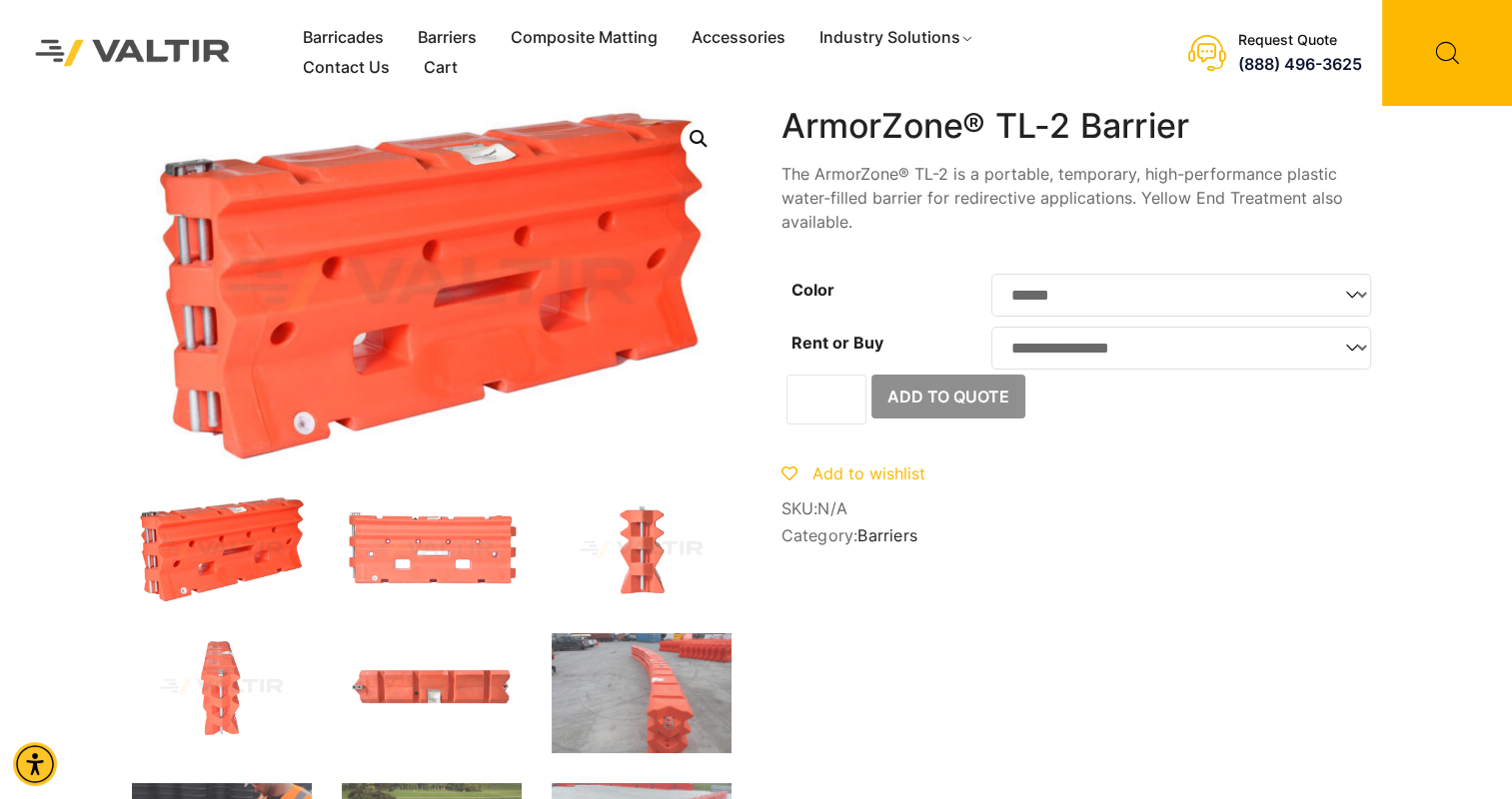 click on "**********" 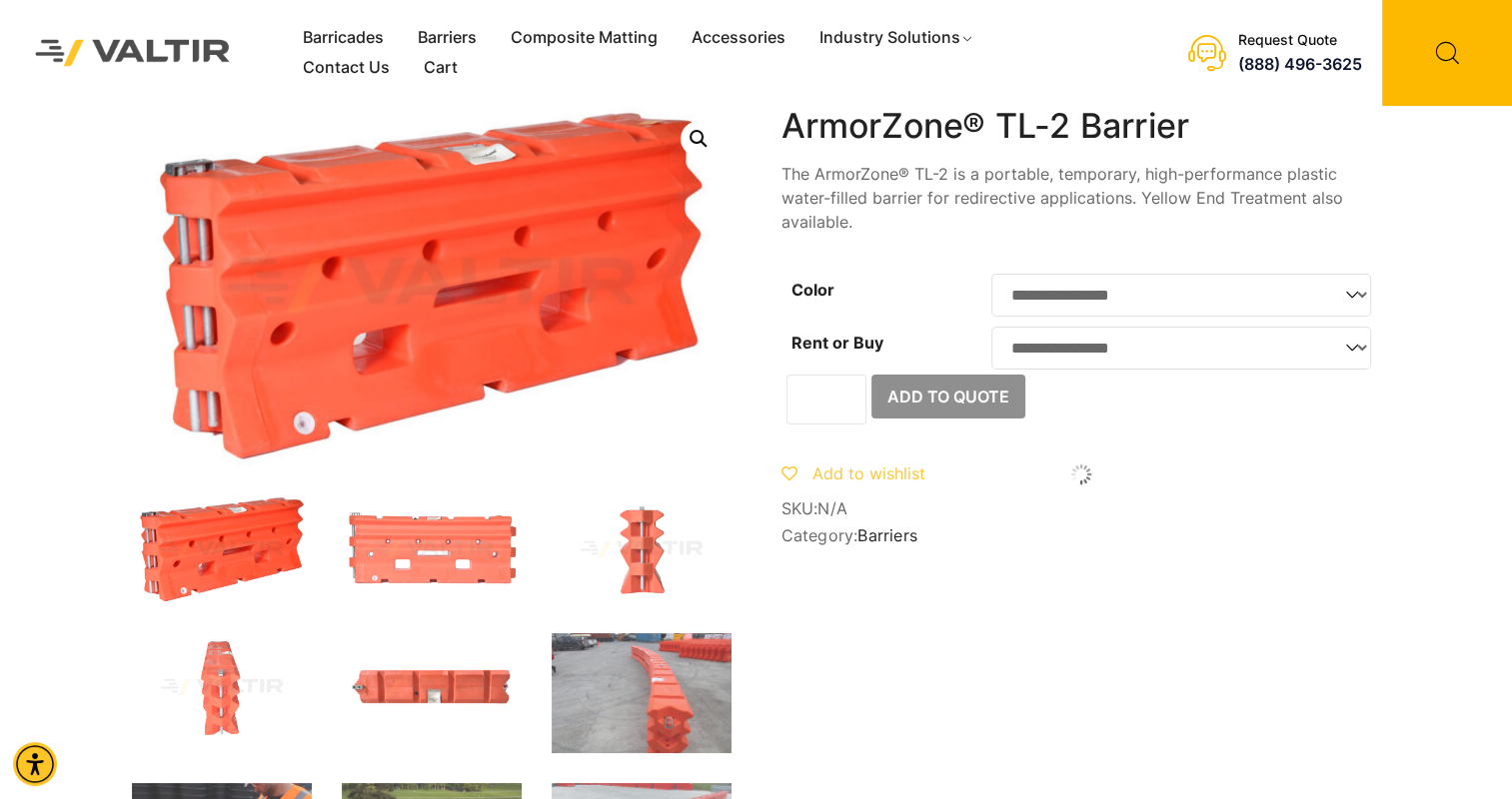 click on "**********" 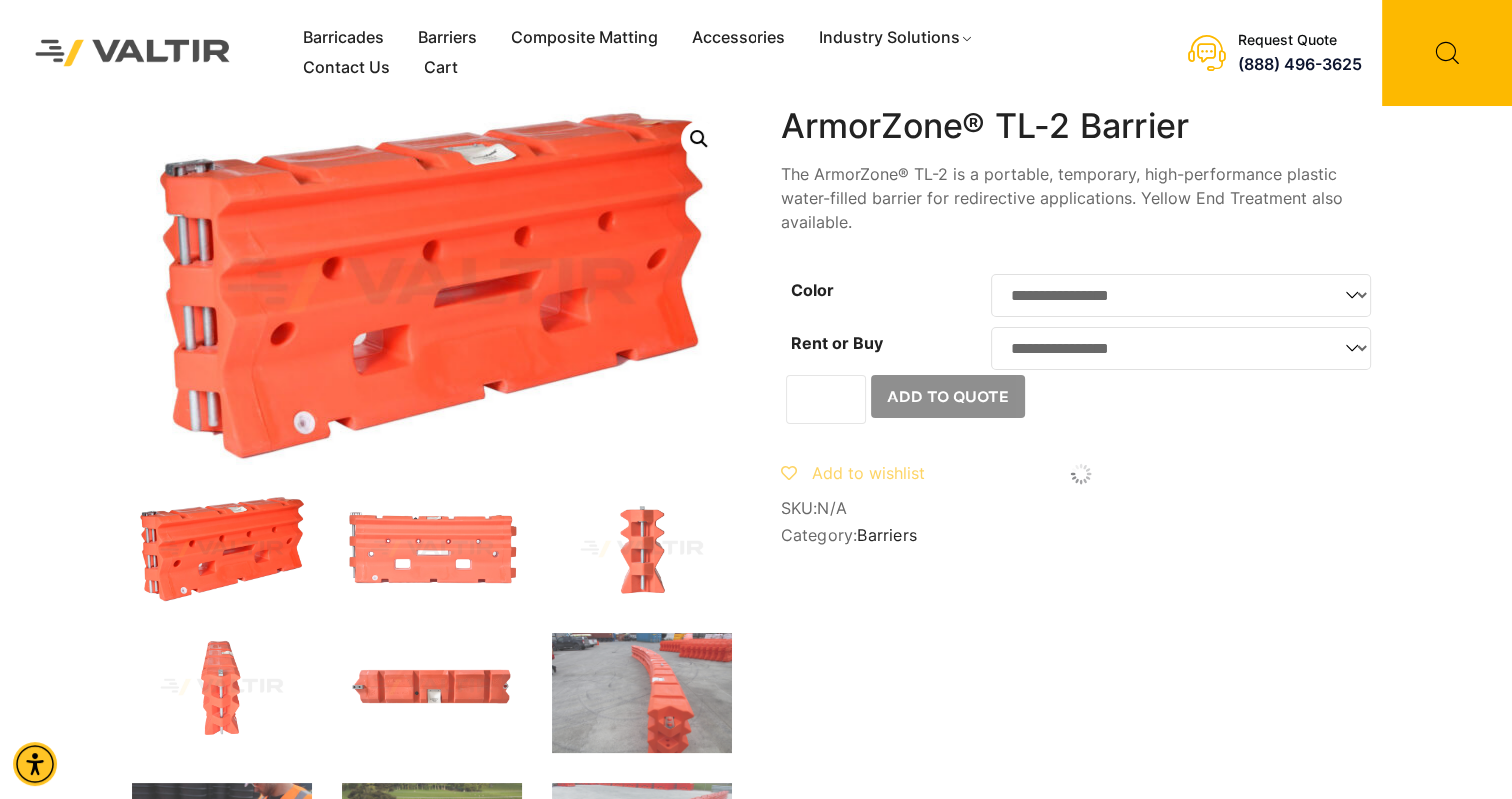 select on "****" 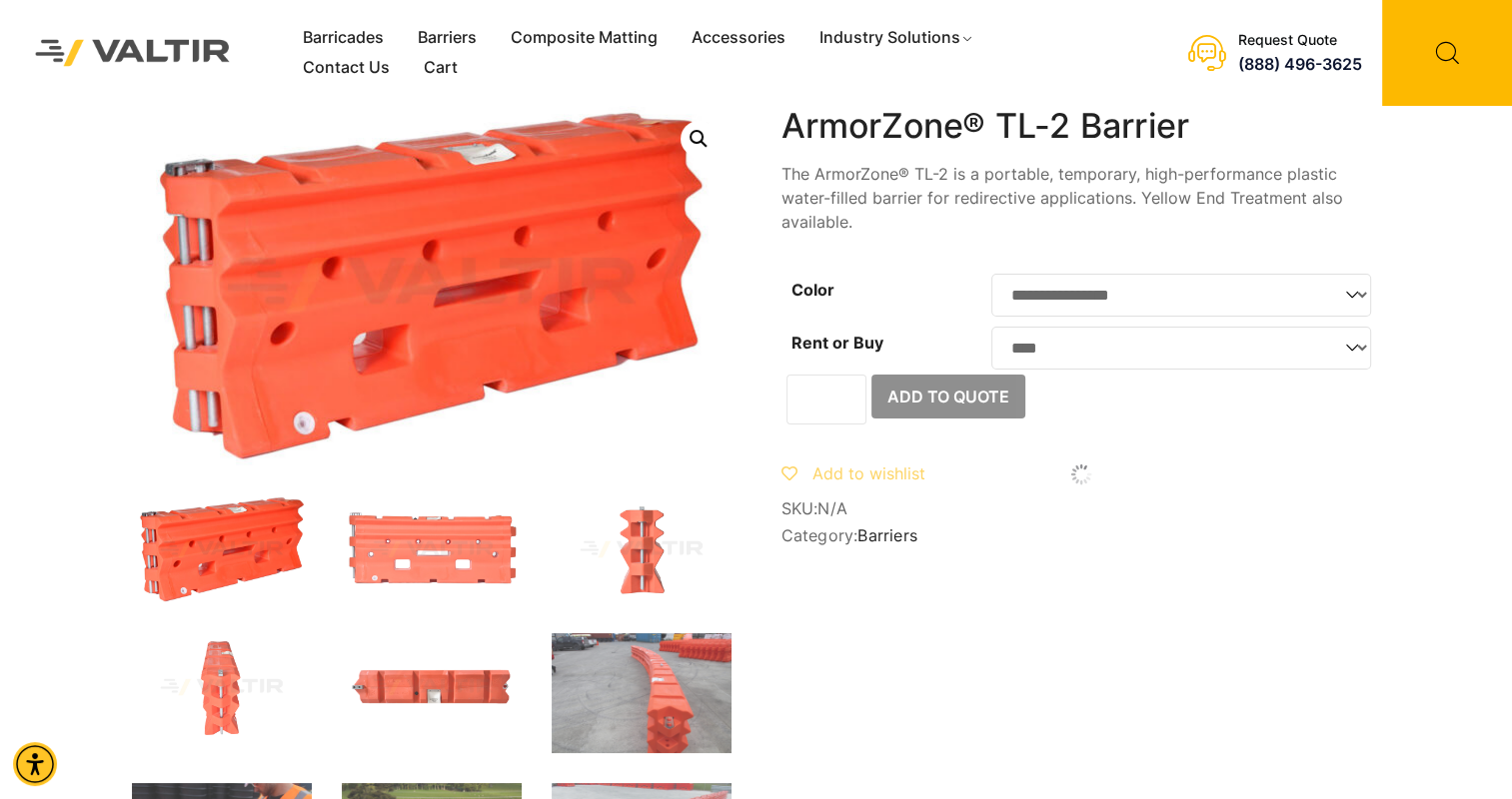 click on "**********" 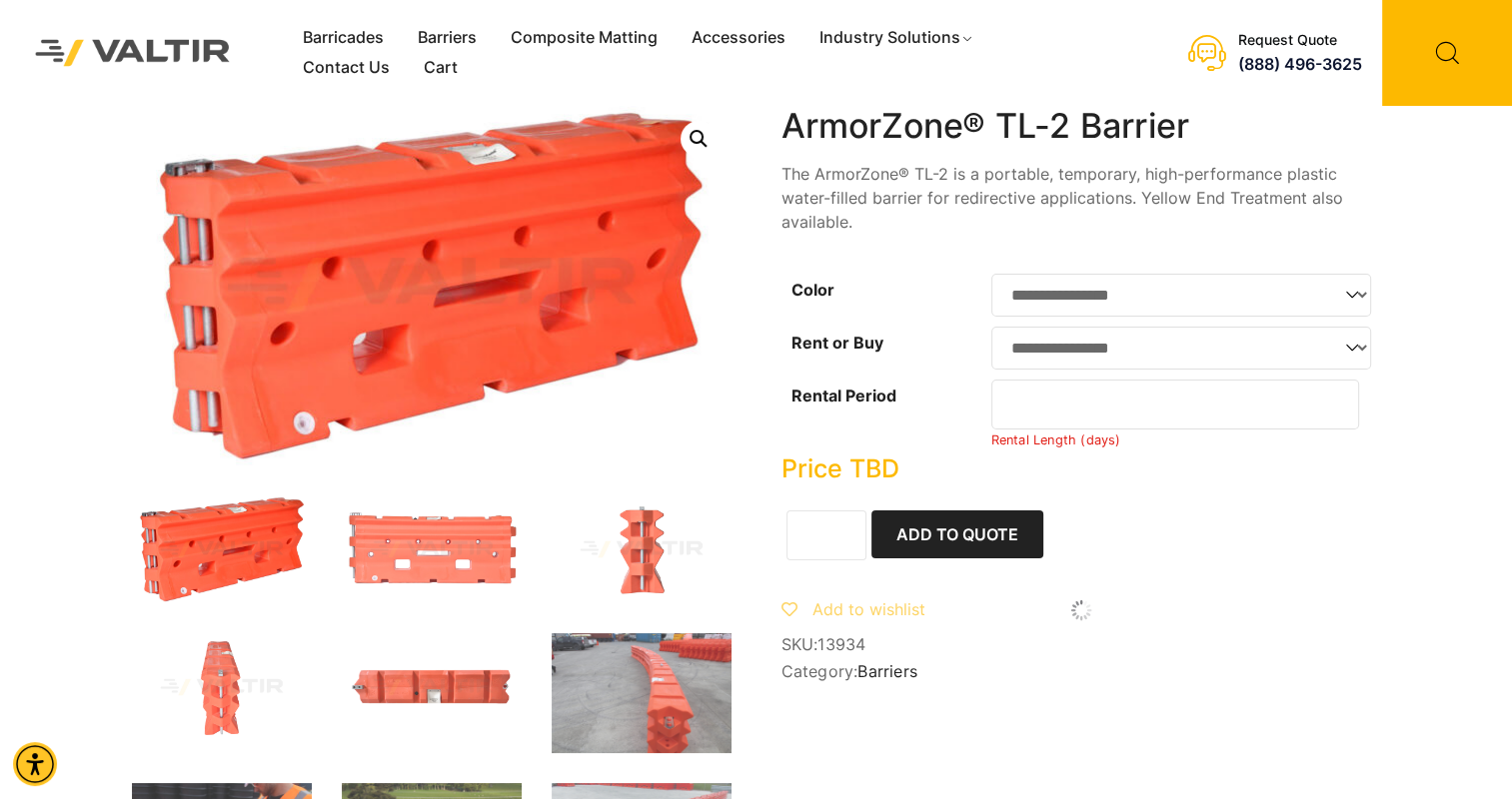 click on "Price TBD" 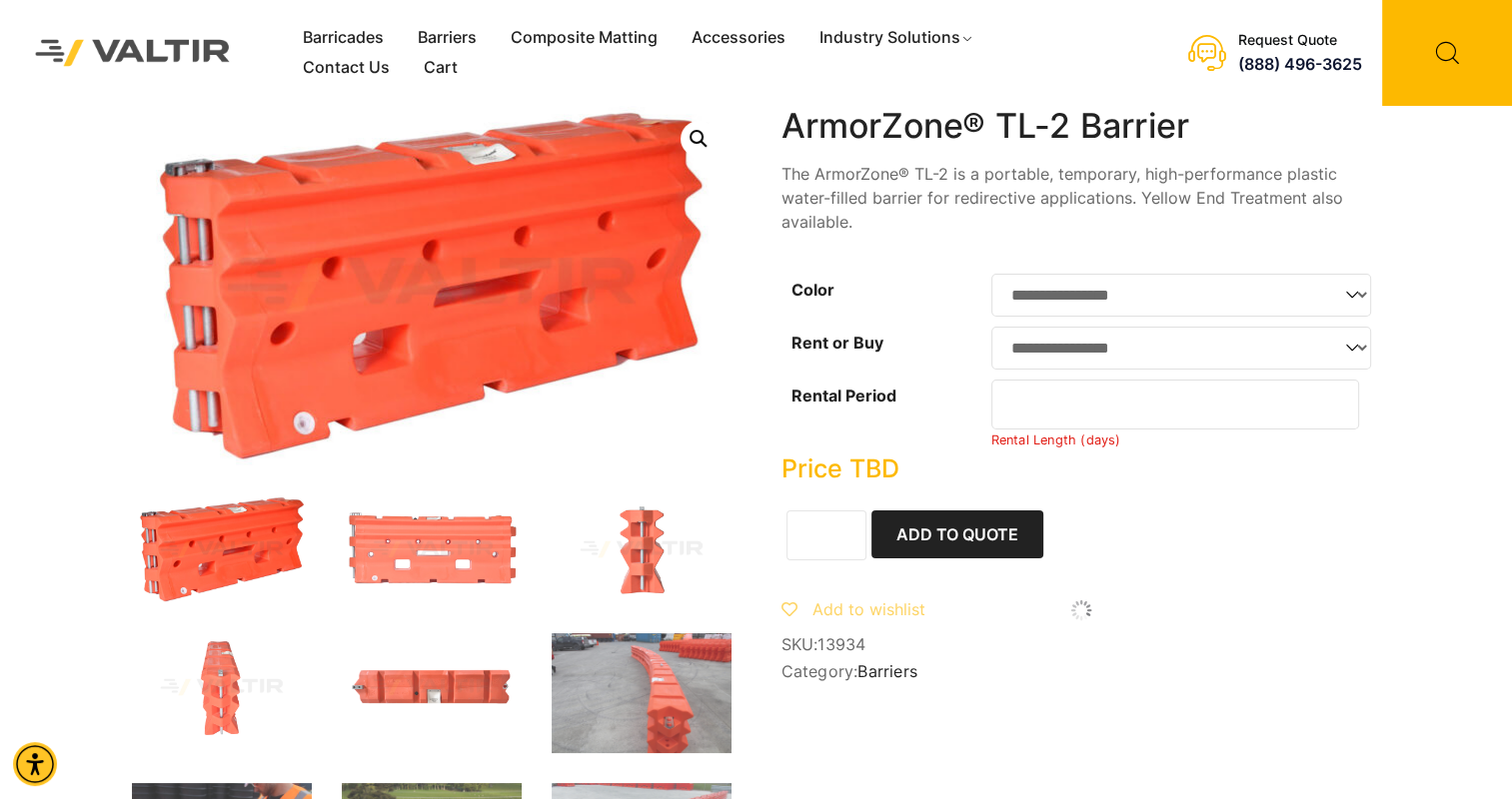 click on "*" 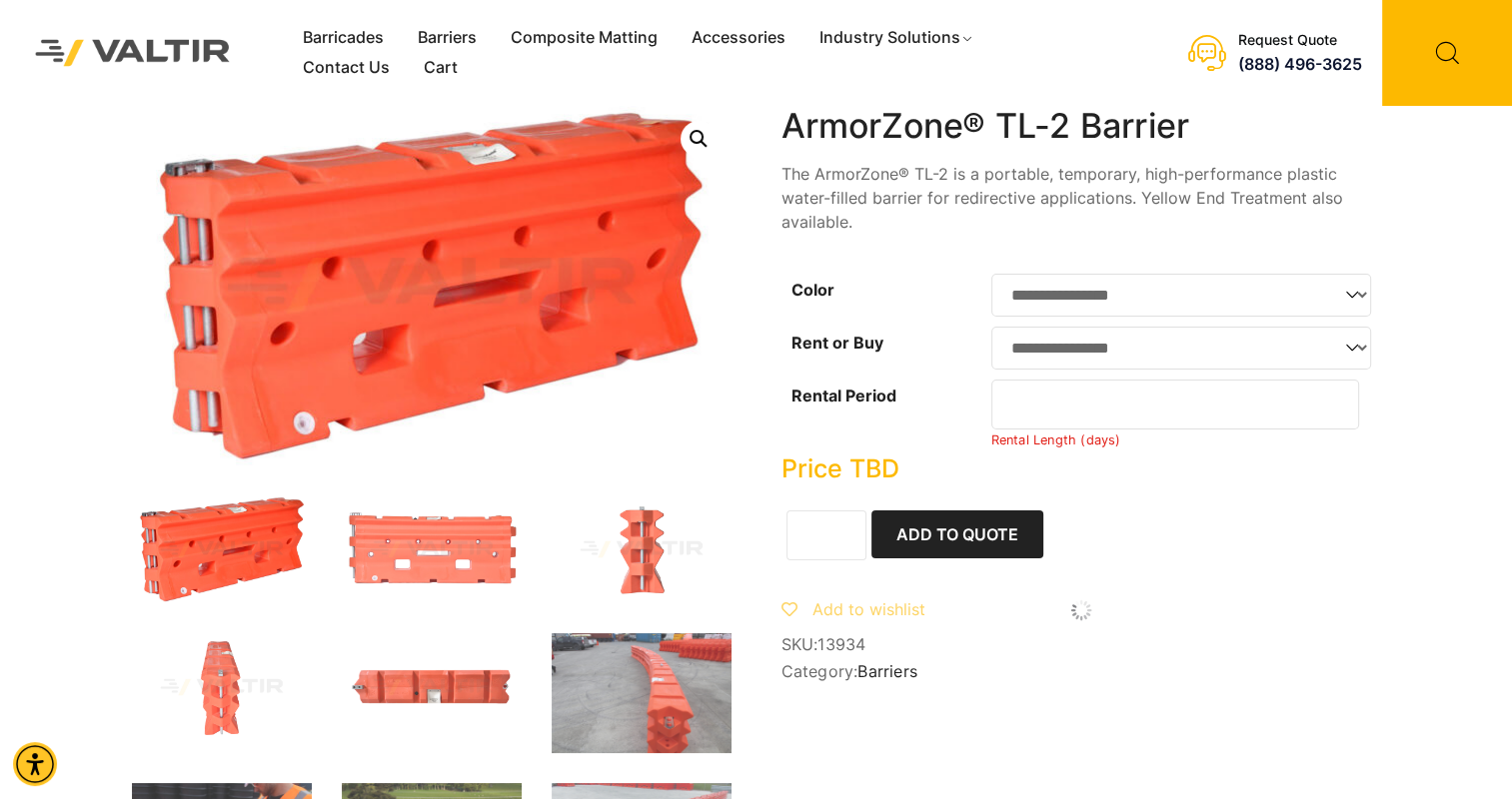 click on "*" 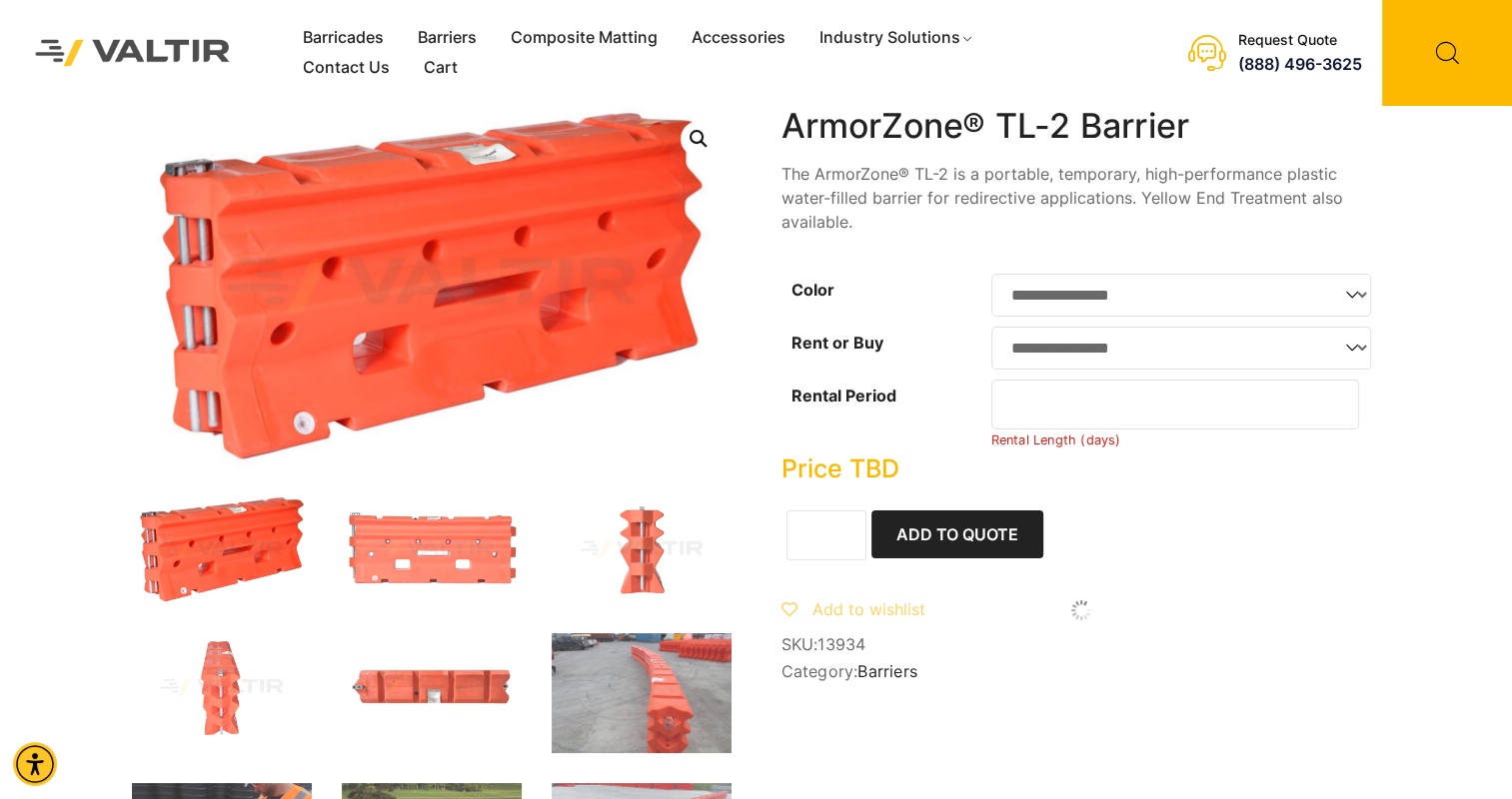 click on "*" 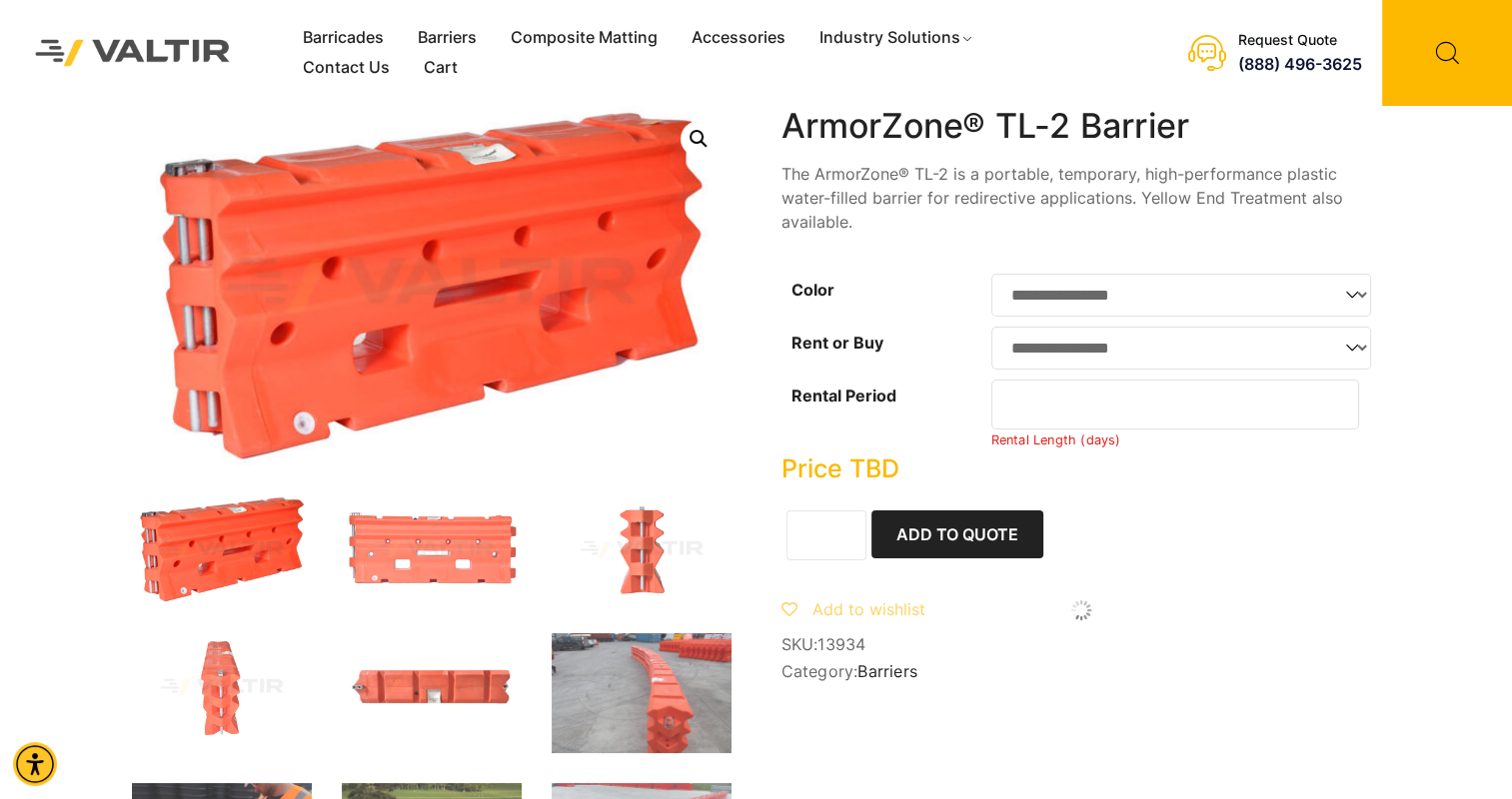 click on "*" 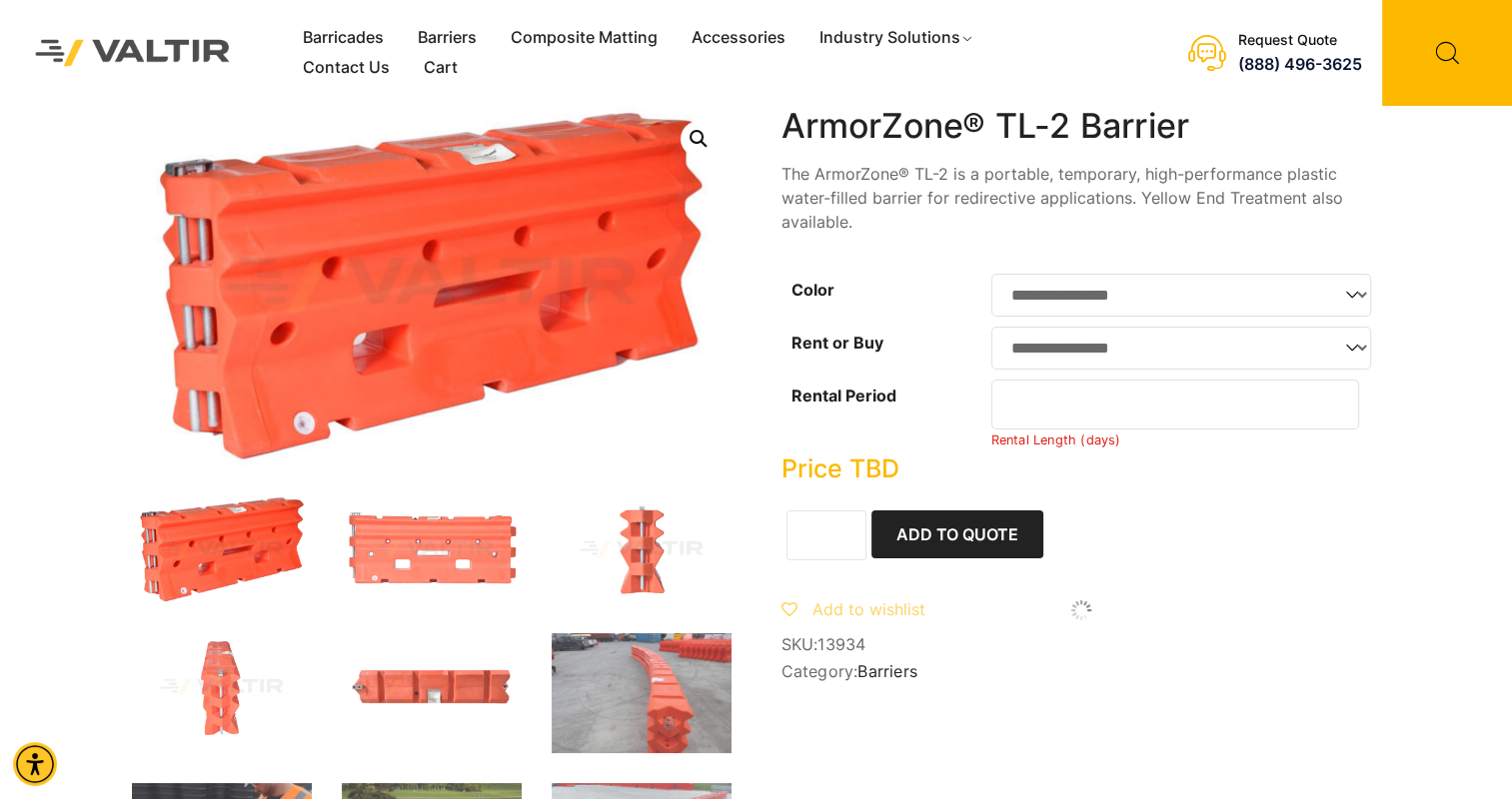 type on "*" 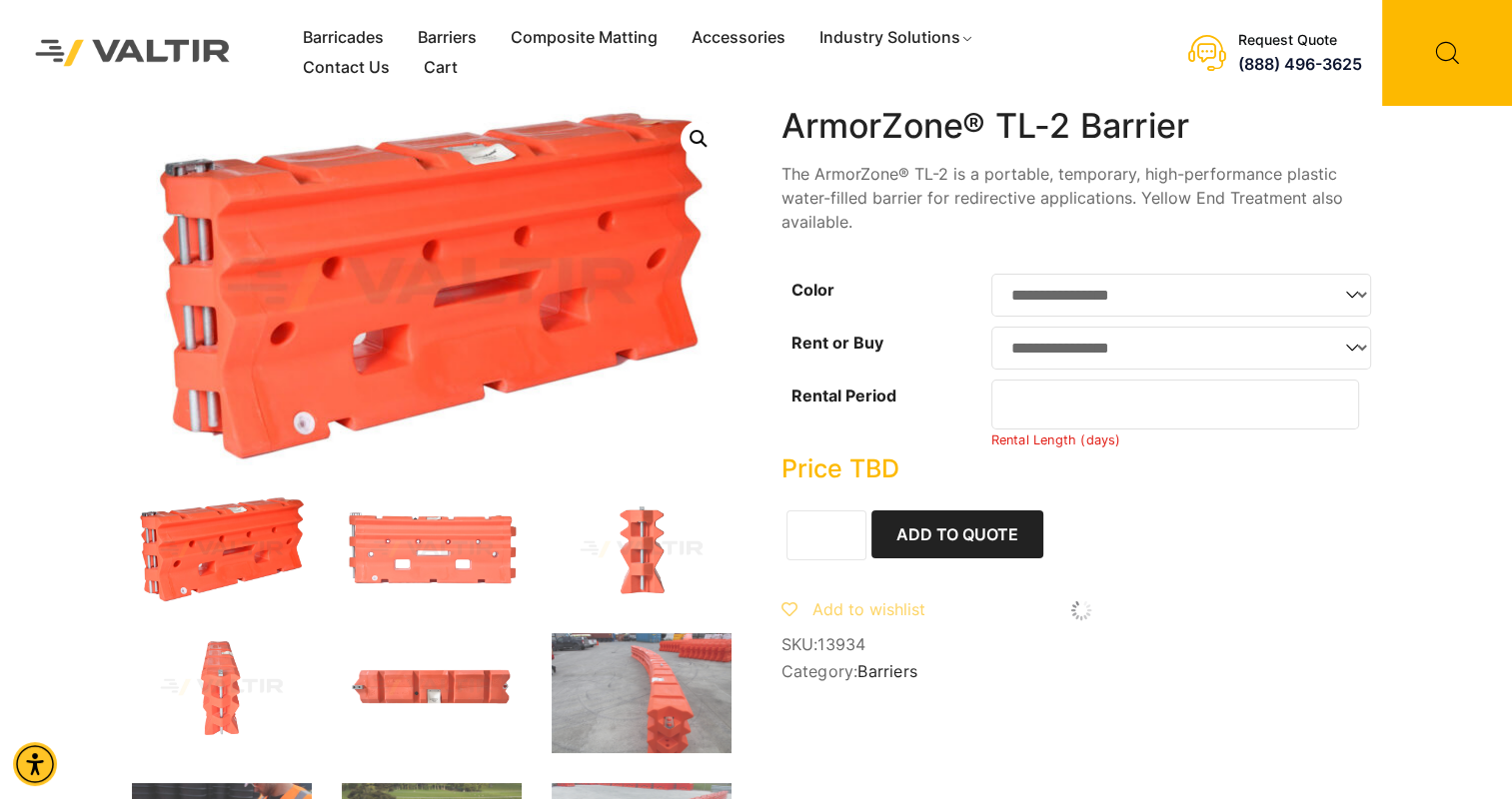 type on "**" 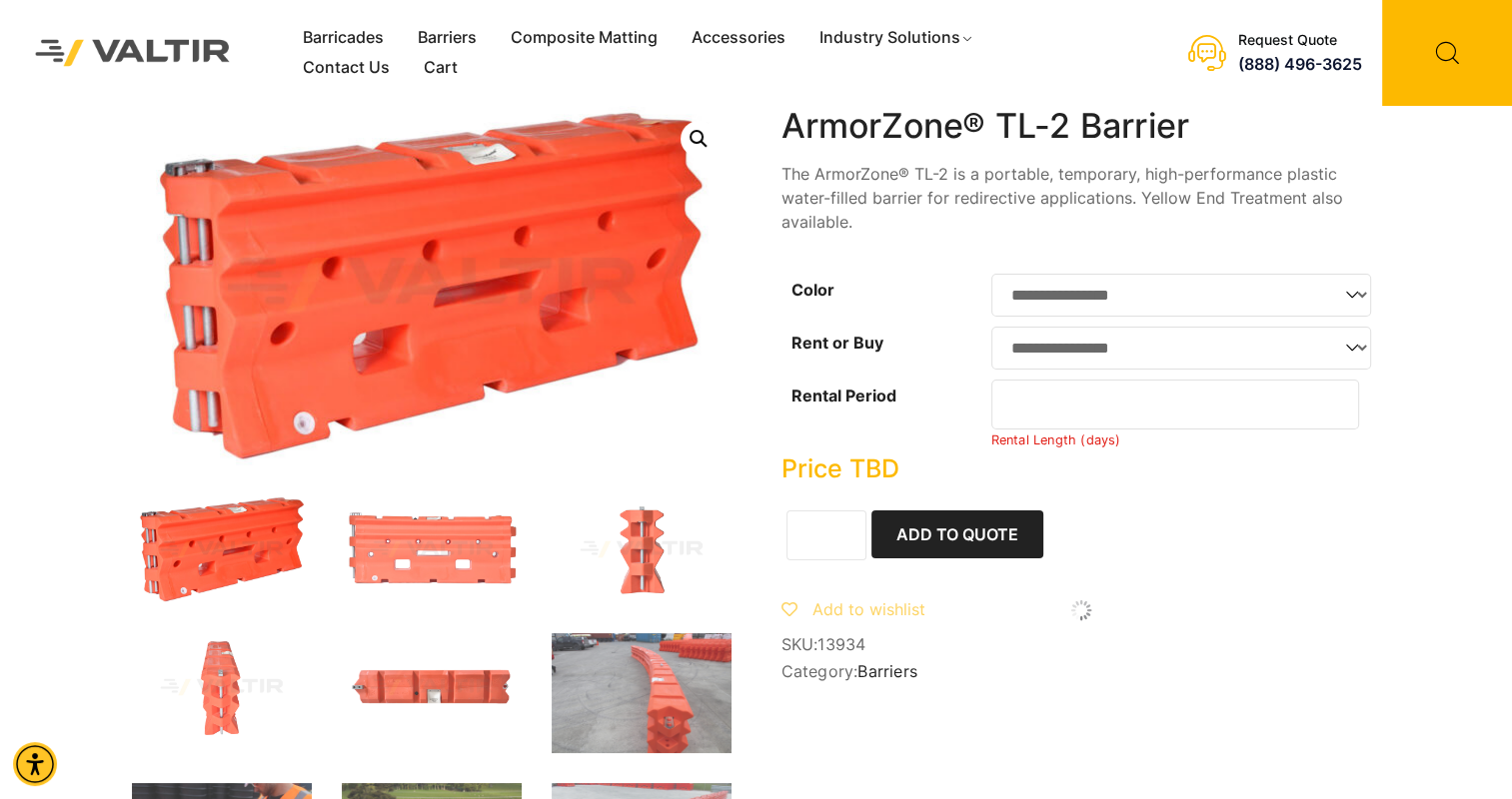 click on "**********" 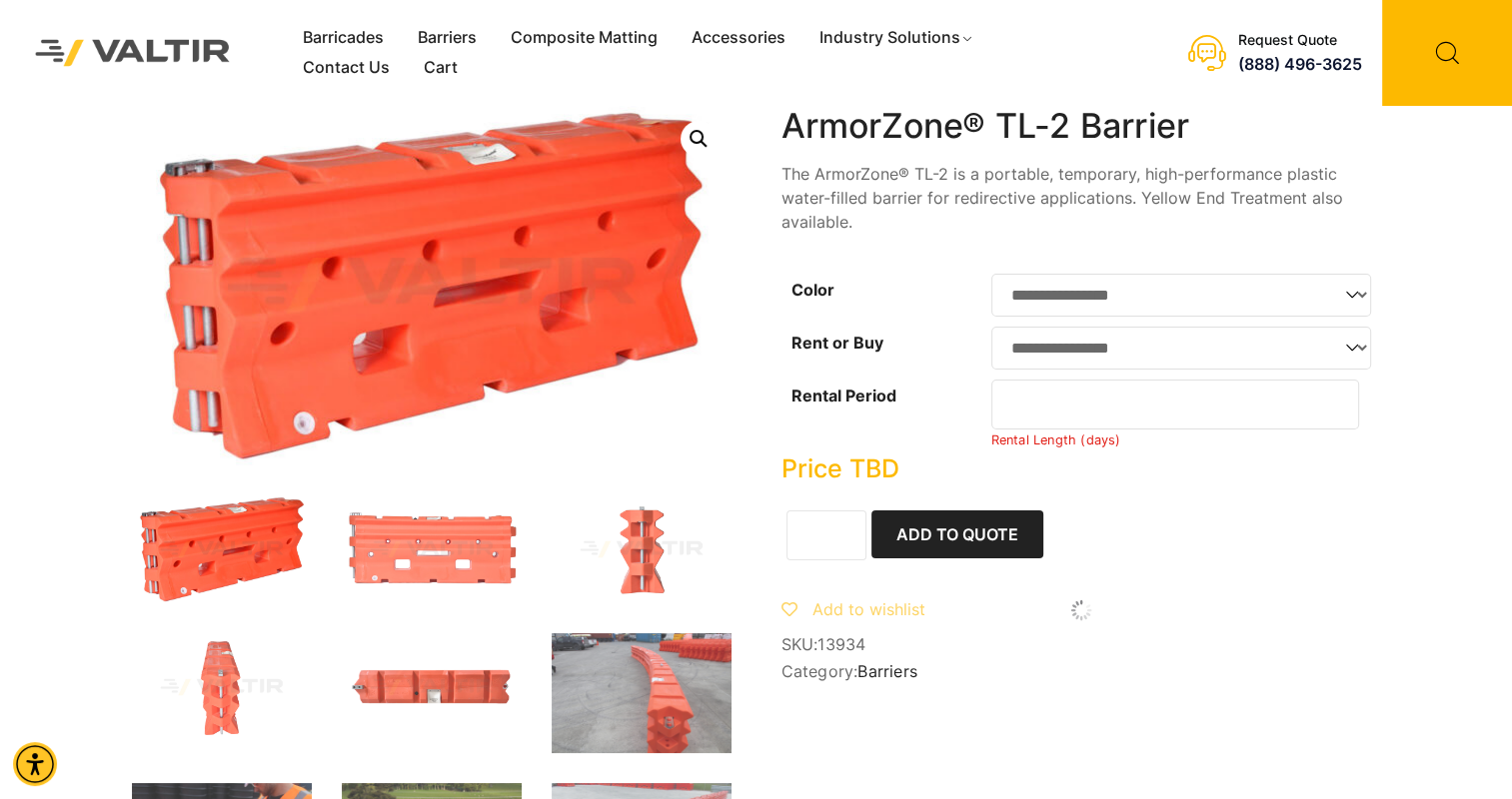 click on "**********" 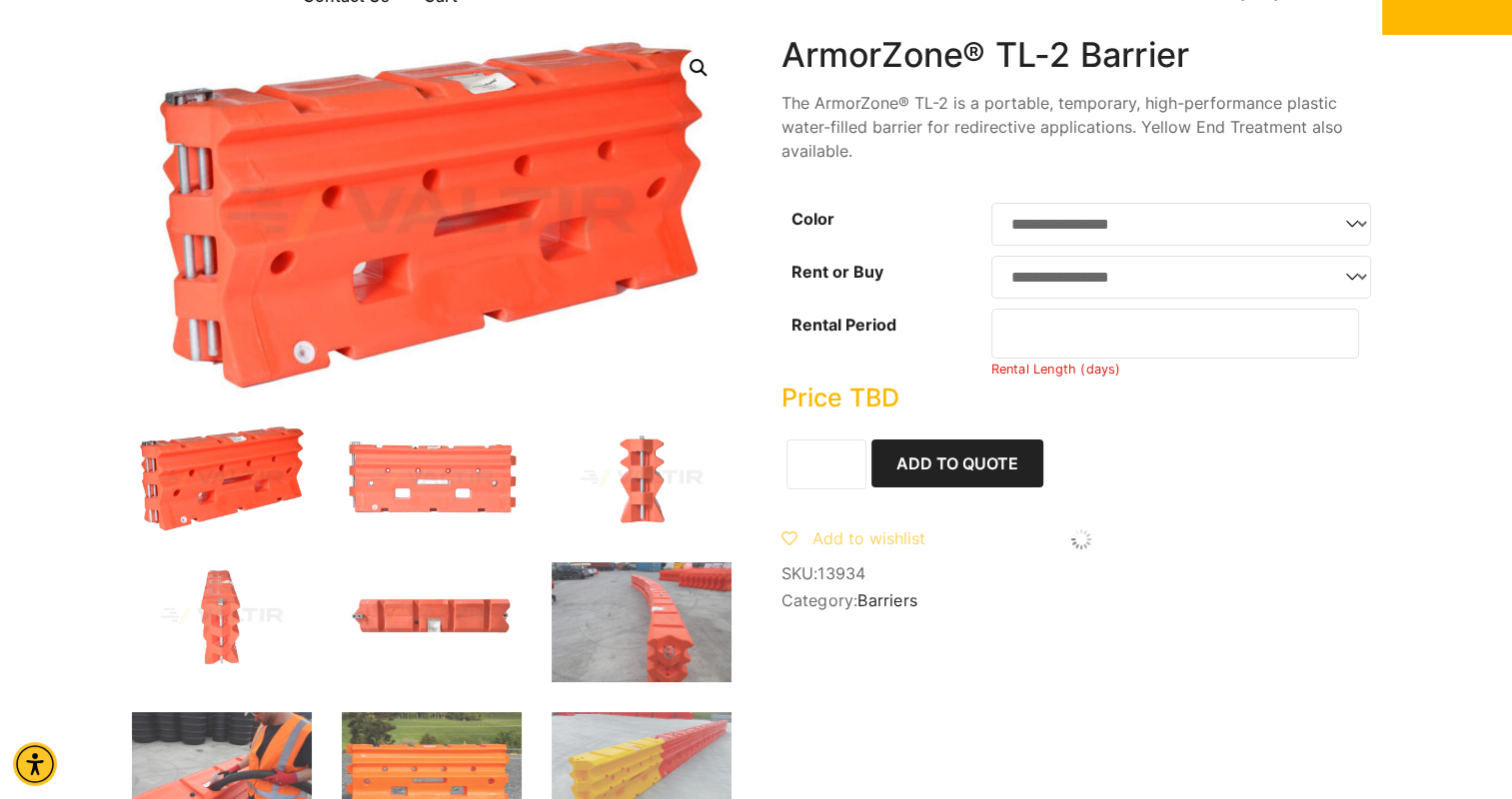 scroll, scrollTop: 100, scrollLeft: 0, axis: vertical 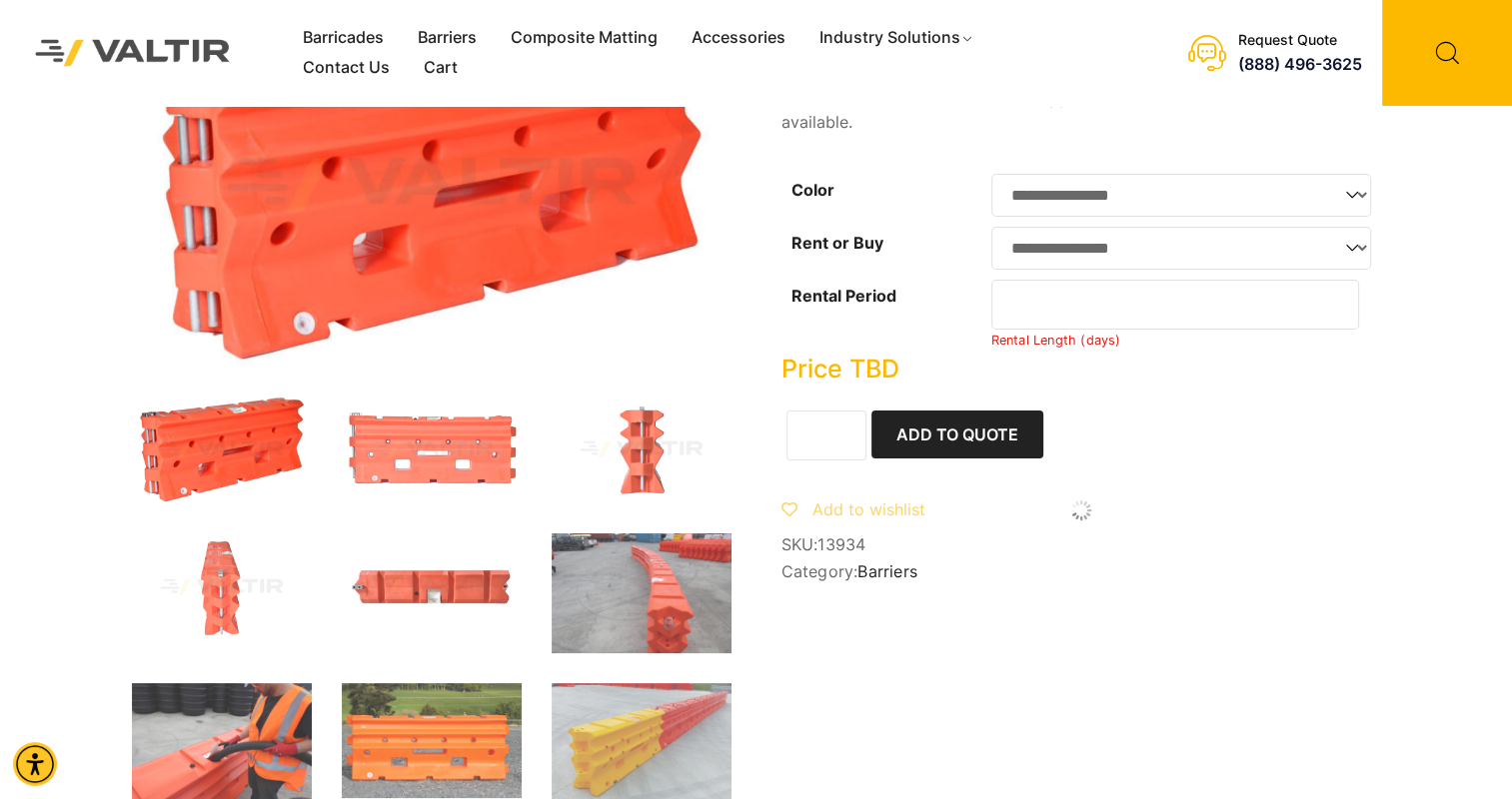 click on "*" 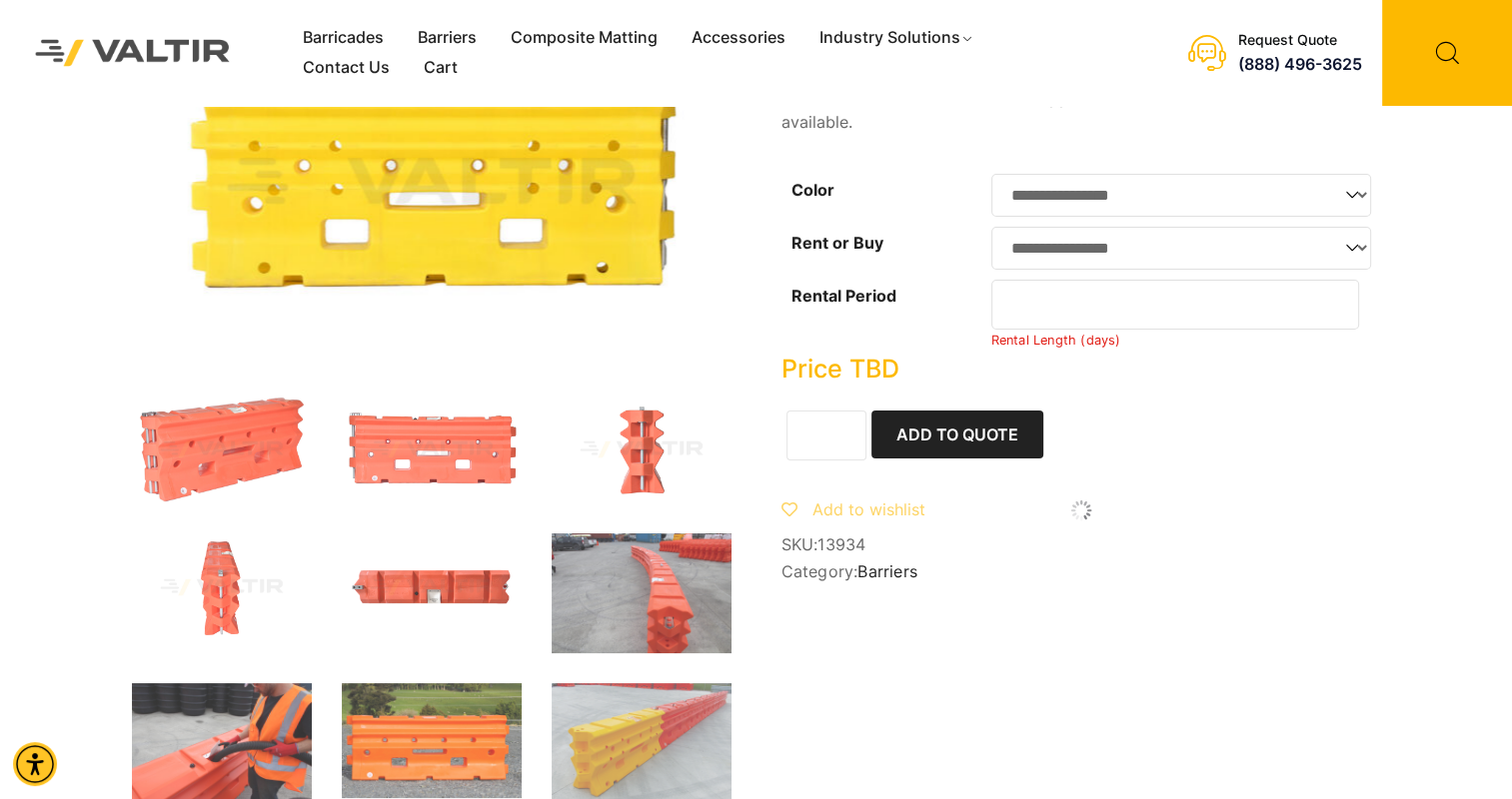 scroll, scrollTop: 0, scrollLeft: 0, axis: both 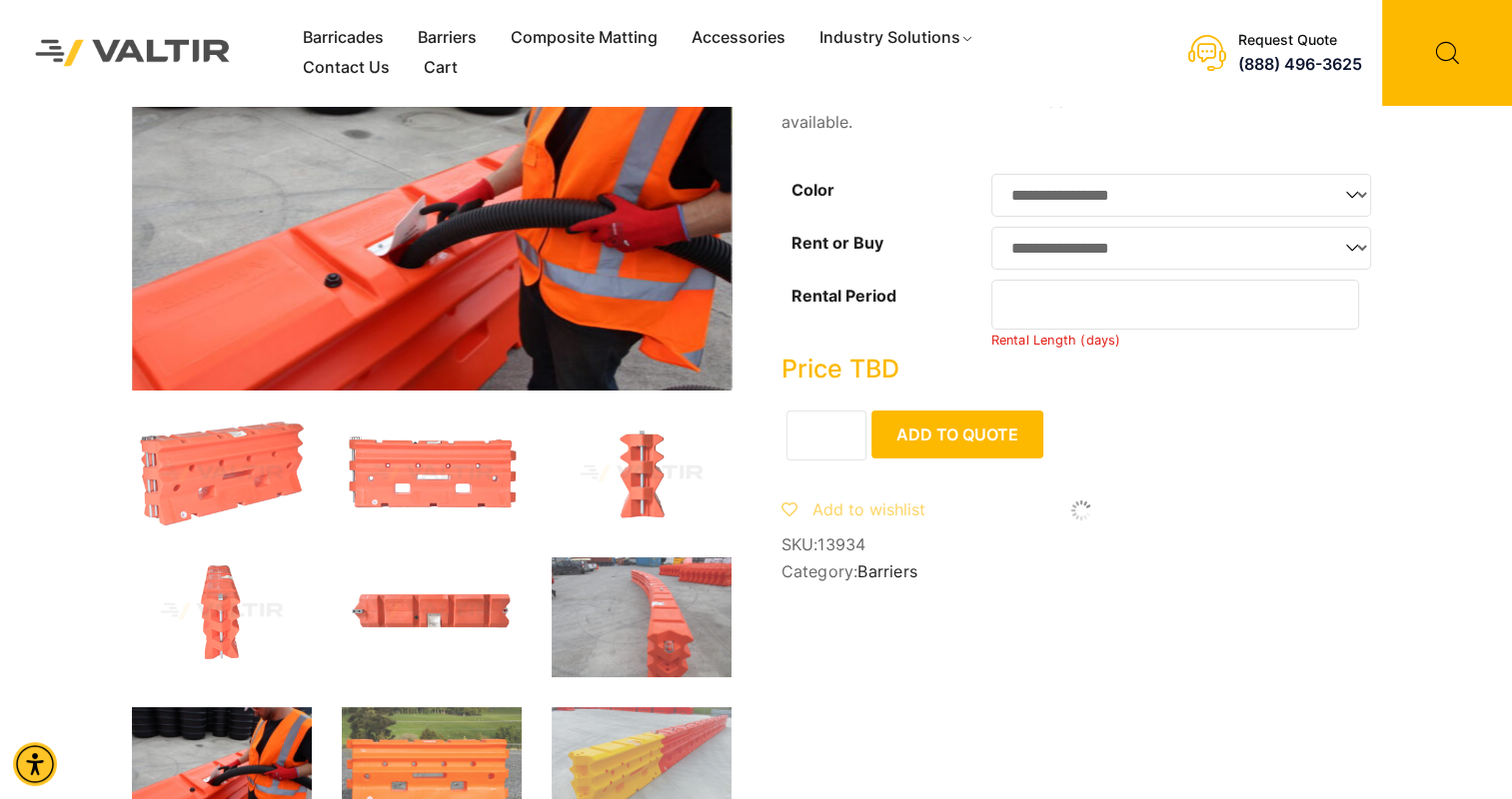 type on "***" 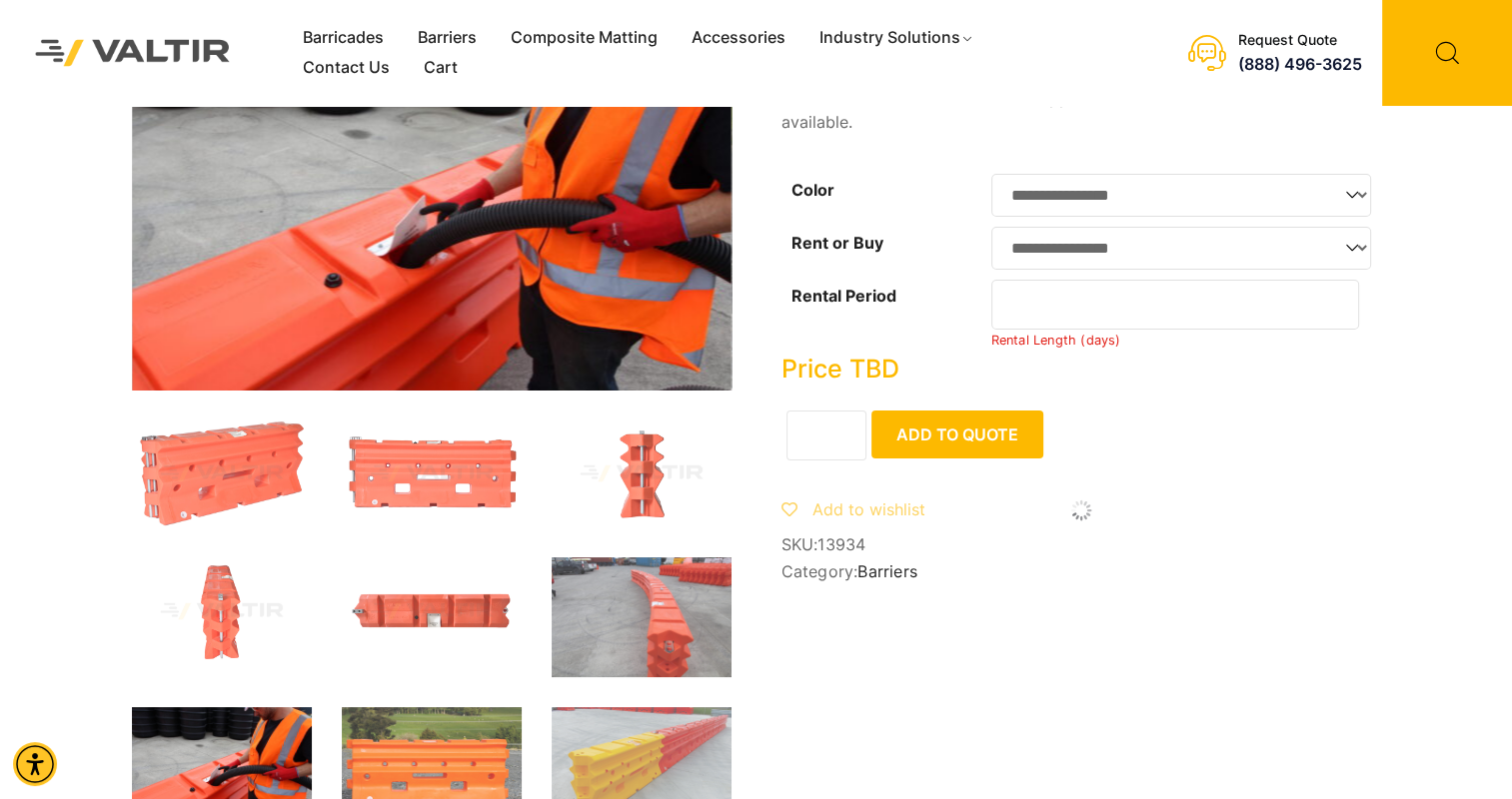 click on "Add to Quote" 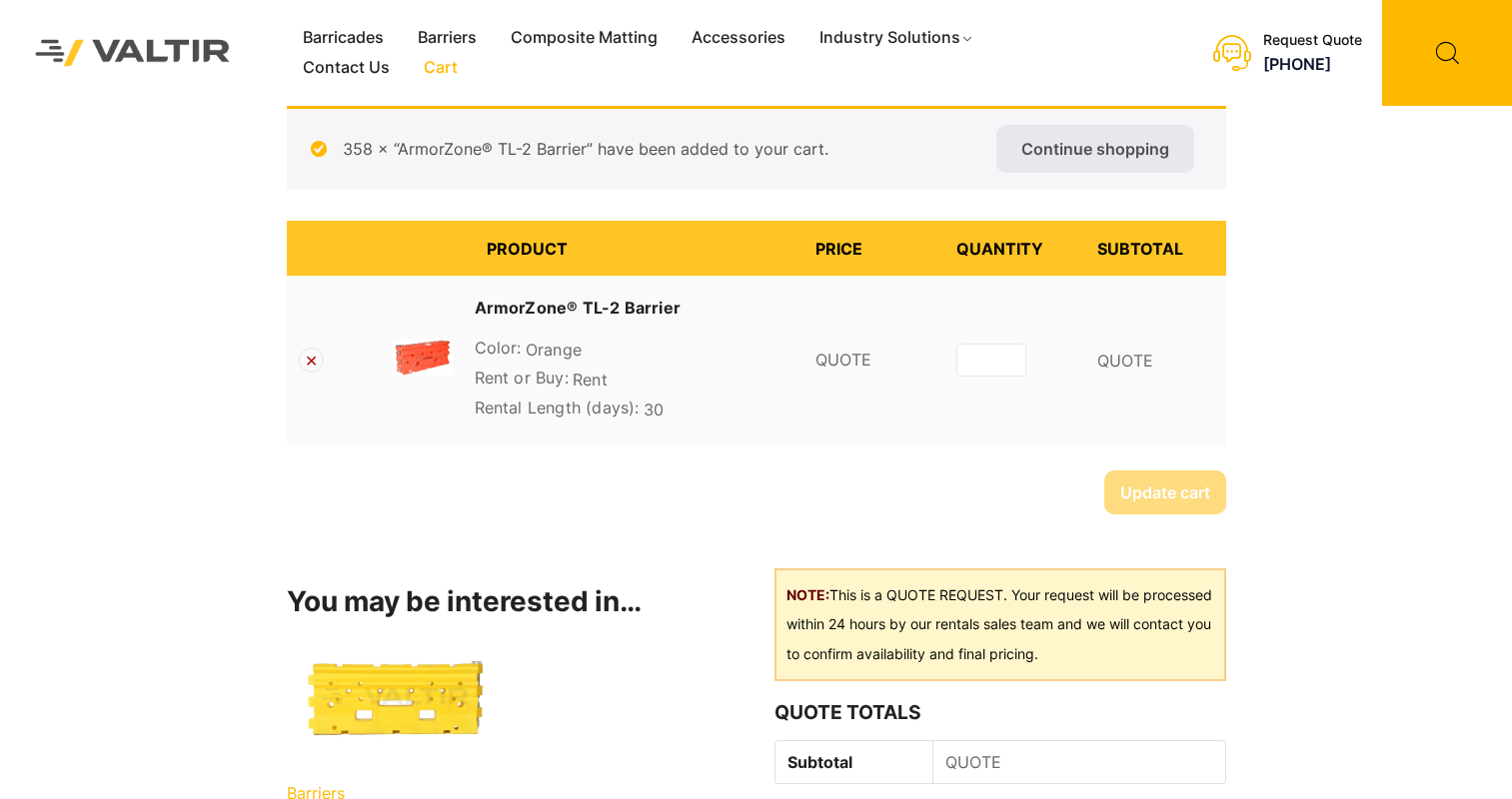 scroll, scrollTop: 0, scrollLeft: 0, axis: both 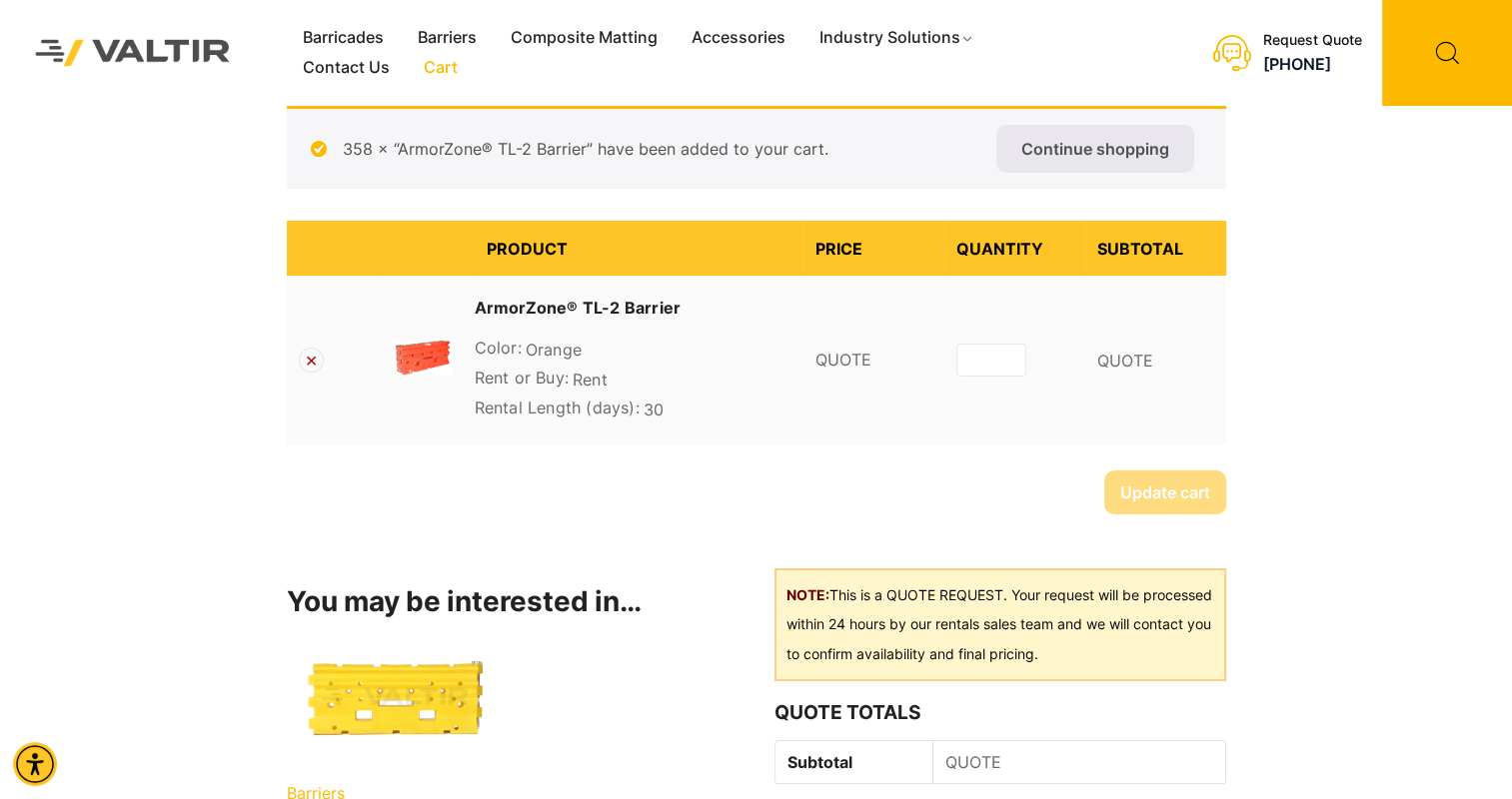click on "Barricades
Barriers
Composite Matting
Accessories
Industry Solutions
Construction Site Solutions
Traffic & Pedestrian
Events & Crowd Control
Ground Protection
Airports
Contact Us
Cart
Get a quote
Menu
Barricades Barriers Composite Matting Accessories Industry Solutions
Construction Site Solutions 	 Traffic & Pedestrian 	 Events & Crowd Control 	 Ground Protection 	 Airports Contact Us Cart
Request Quote" at bounding box center (756, 560) 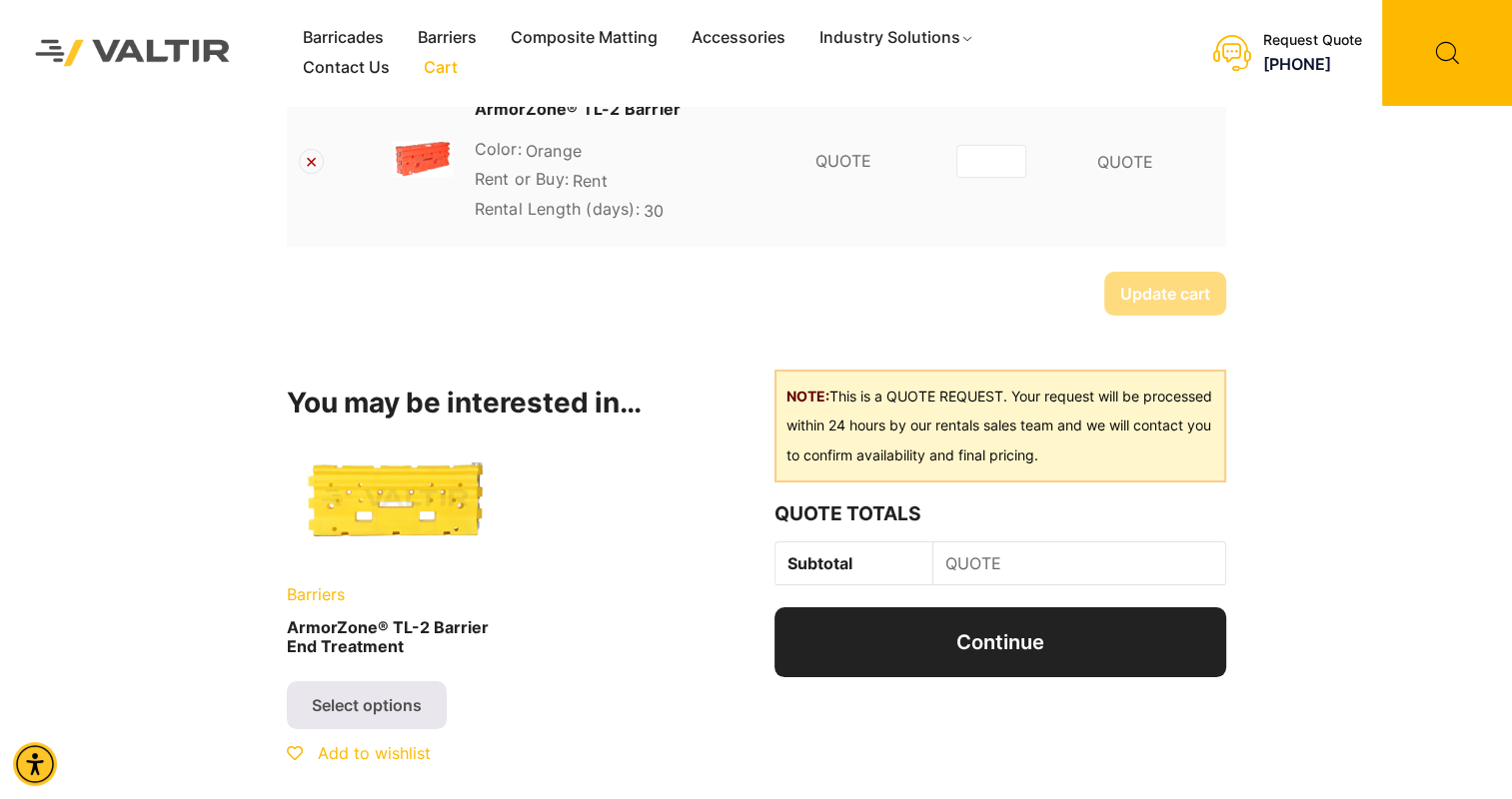 scroll, scrollTop: 200, scrollLeft: 0, axis: vertical 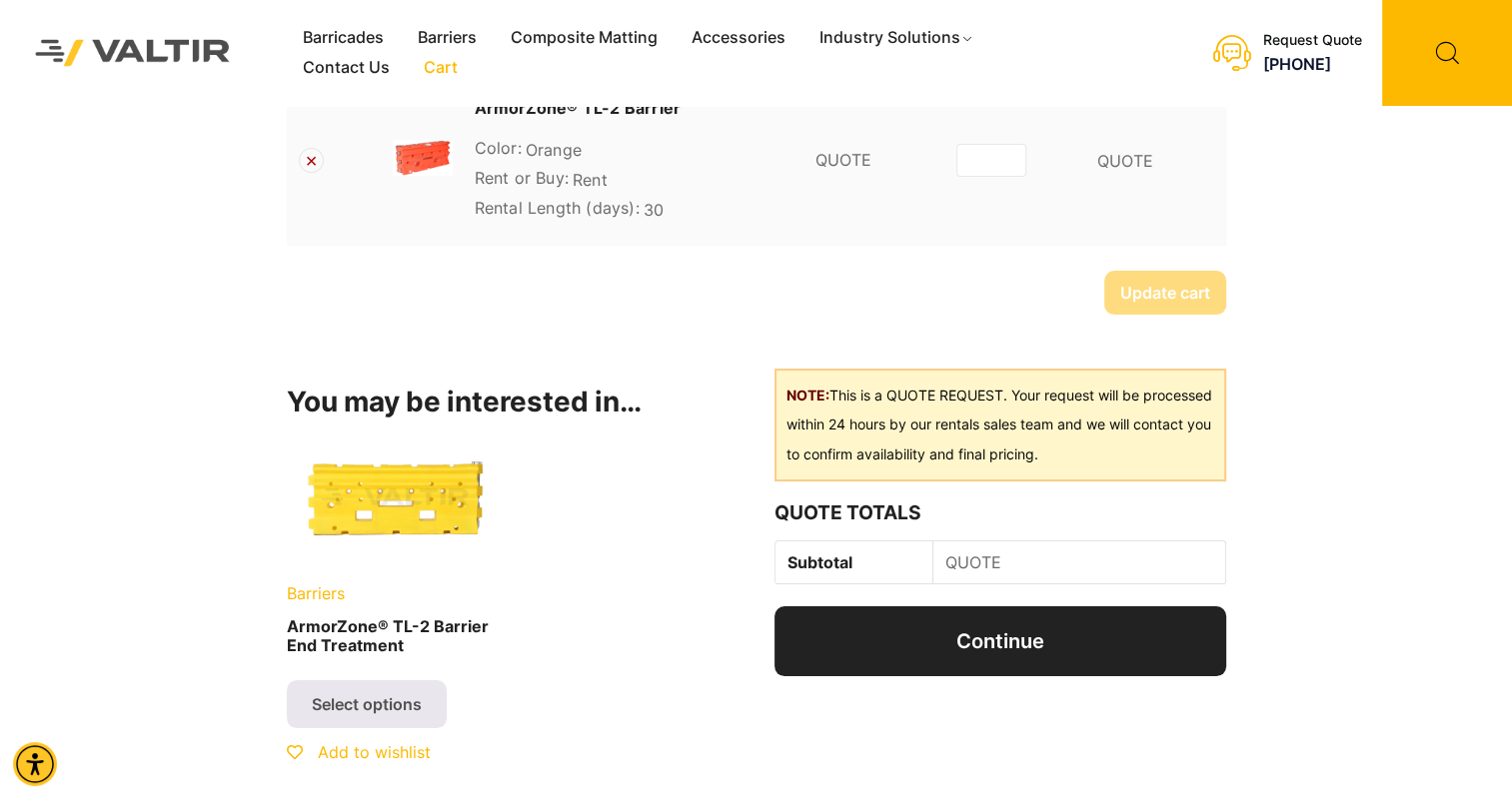 click on "Barricades
Barriers
Composite Matting
Accessories
Industry Solutions
Construction Site Solutions
Traffic & Pedestrian
Events & Crowd Control
Ground Protection
Airports
Contact Us
Cart
Get a quote
Menu
Barricades Barriers Composite Matting Accessories Industry Solutions
Construction Site Solutions 	 Traffic & Pedestrian 	 Events & Crowd Control 	 Ground Protection 	 Airports Contact Us Cart
Request Quote" at bounding box center [756, 361] 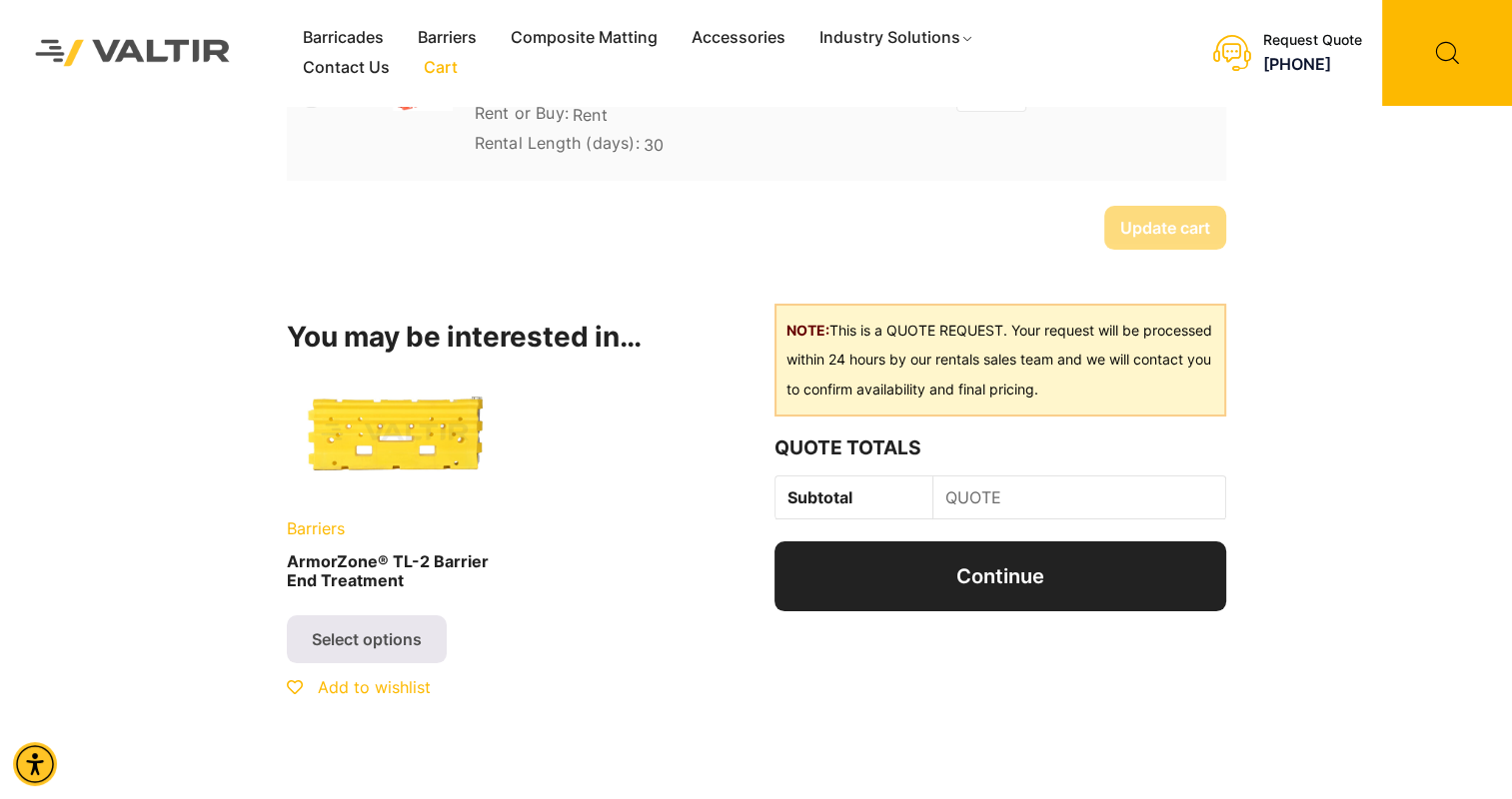 scroll, scrollTop: 300, scrollLeft: 0, axis: vertical 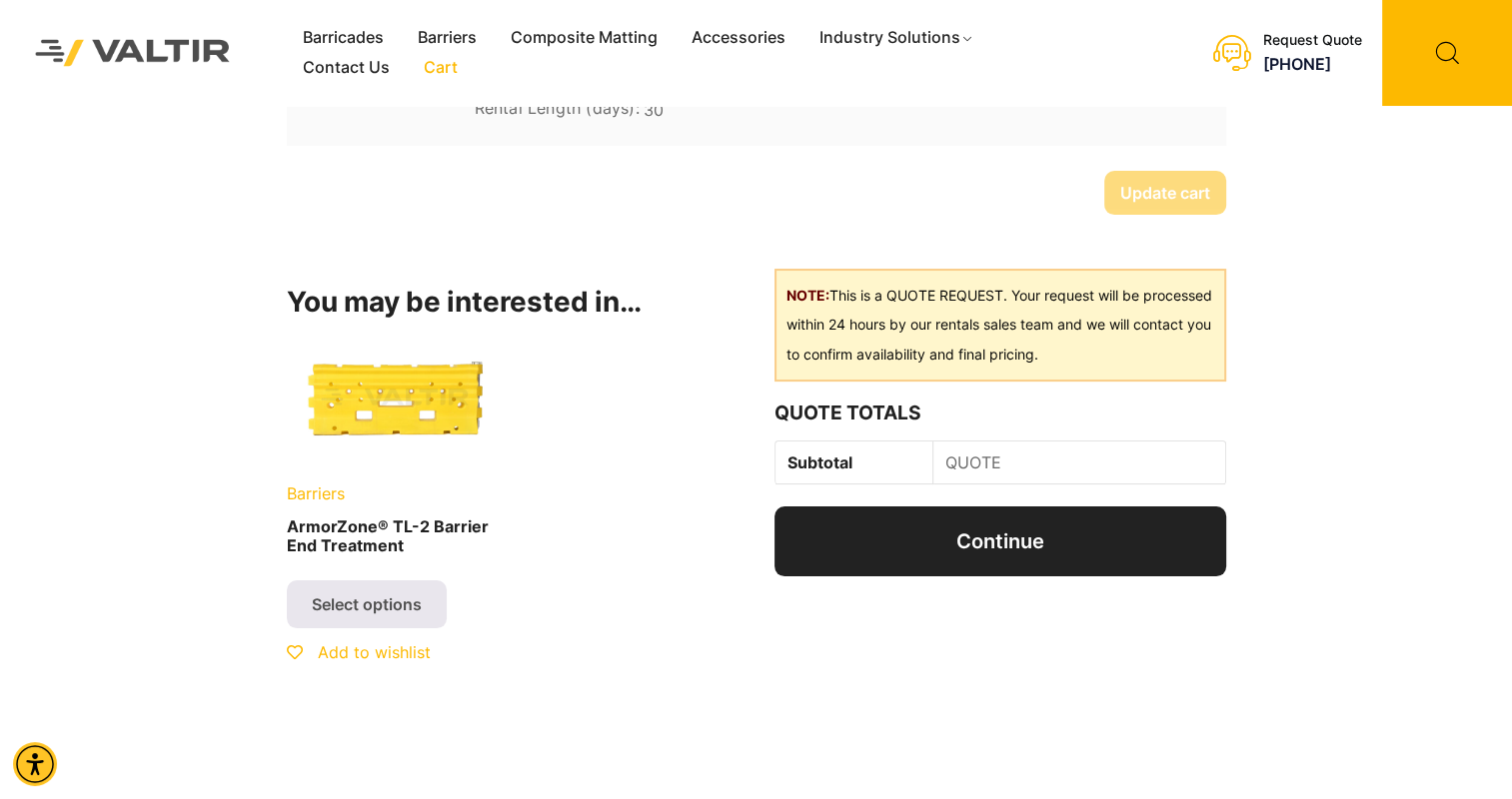 click on "QUOTE" at bounding box center (1079, 462) 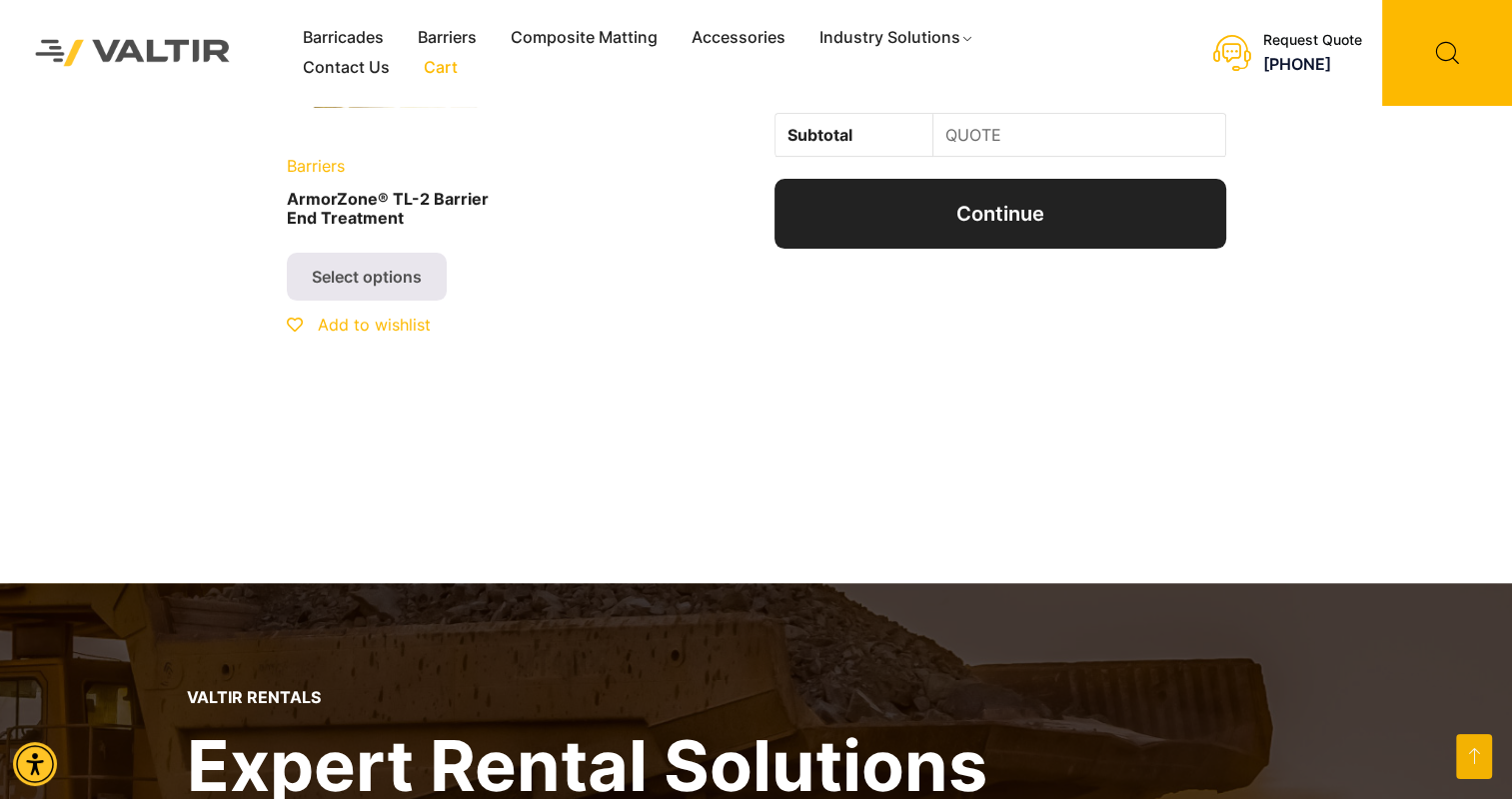 scroll, scrollTop: 539, scrollLeft: 0, axis: vertical 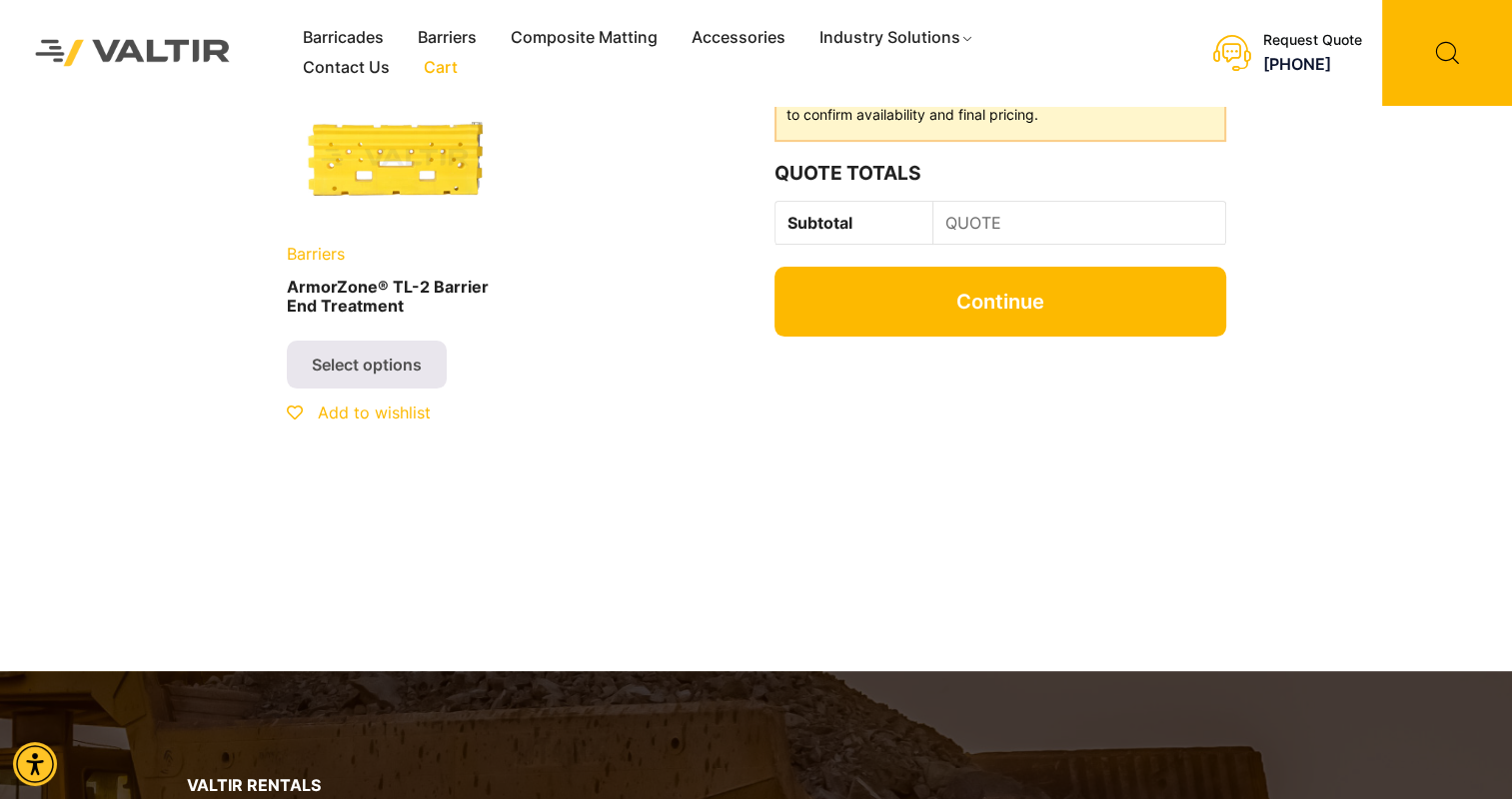 click on "Continue" at bounding box center [999, 302] 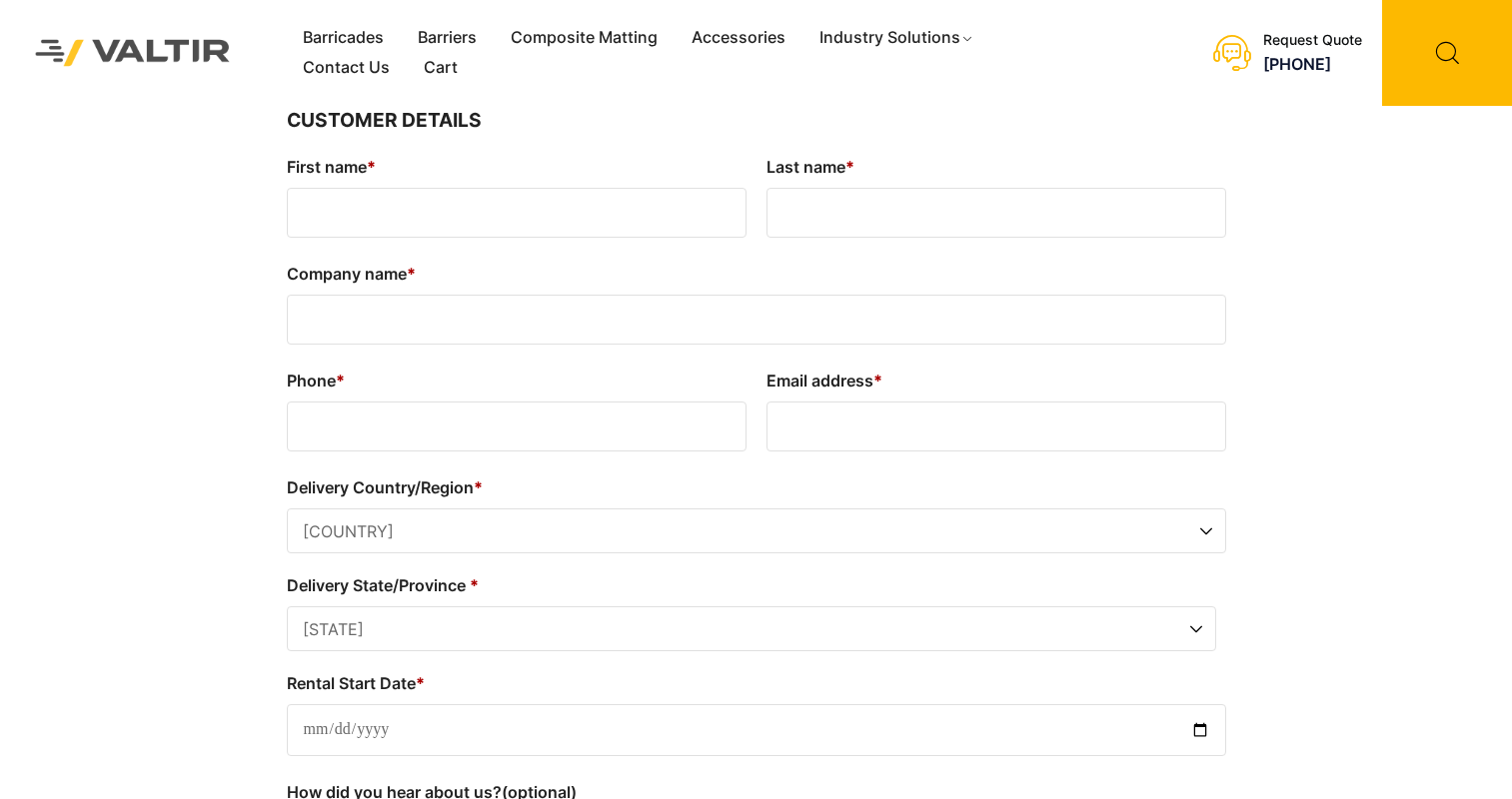 select on "**" 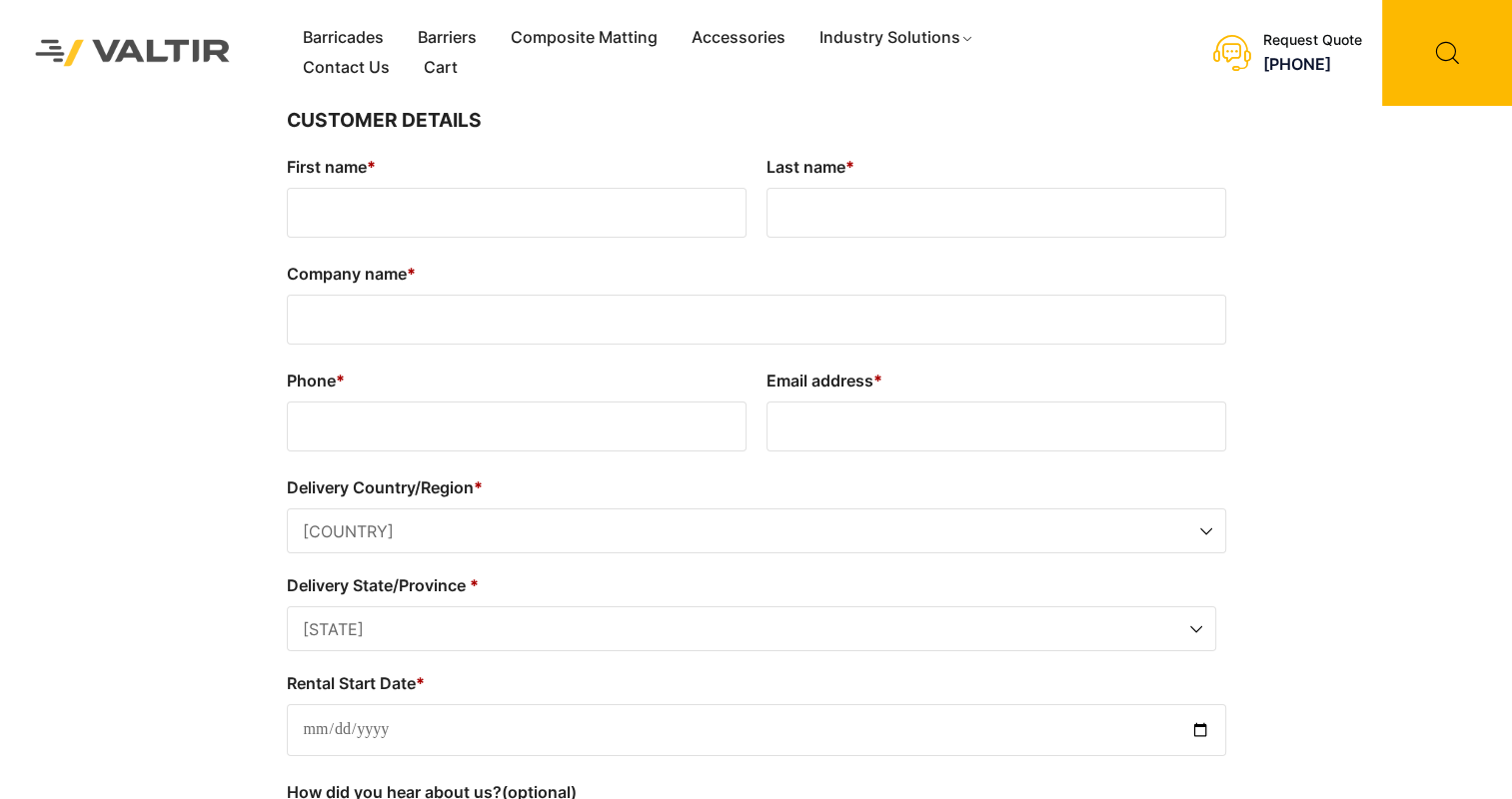 scroll, scrollTop: 0, scrollLeft: 0, axis: both 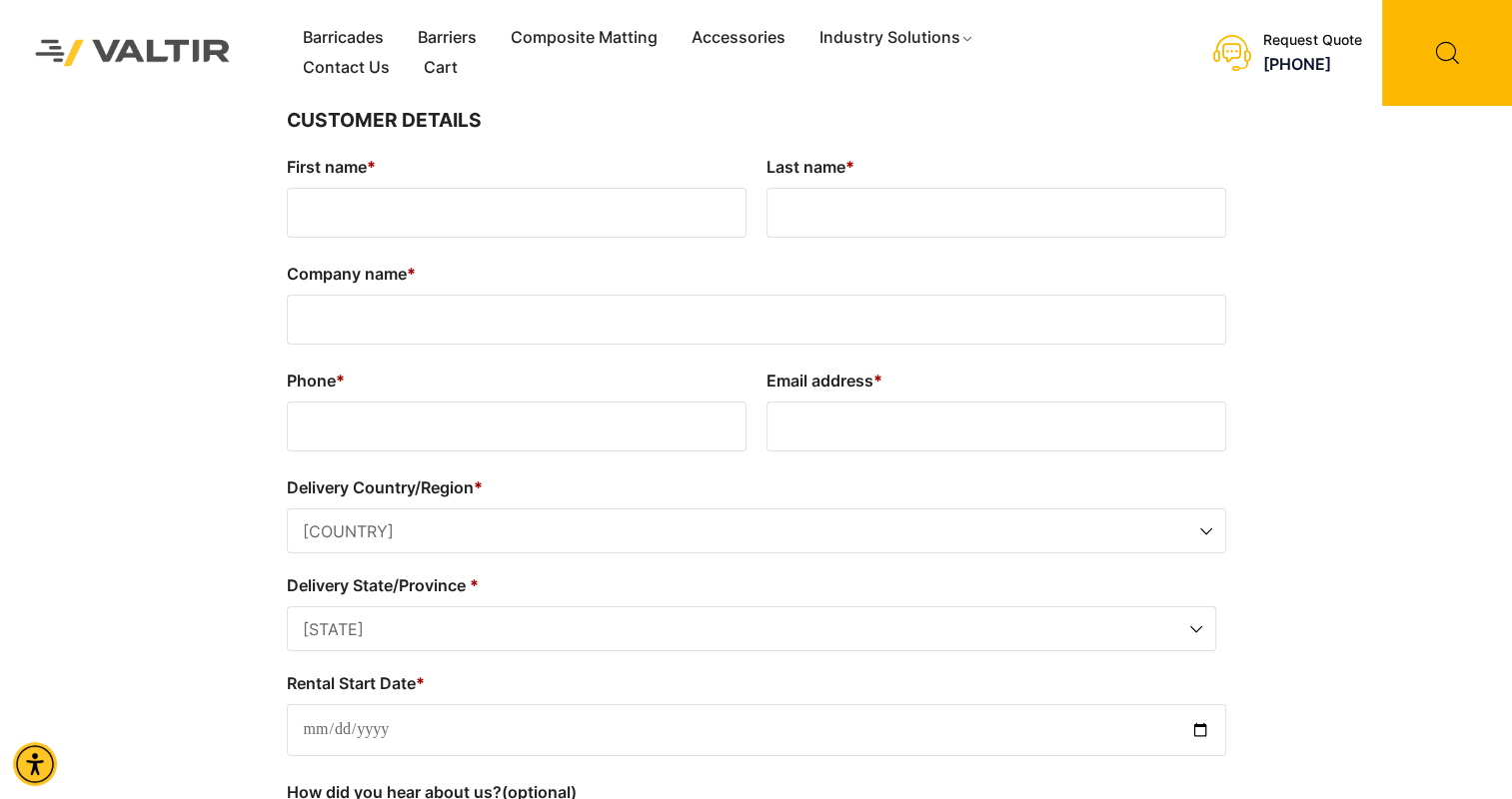 click on "First name  *" at bounding box center (517, 213) 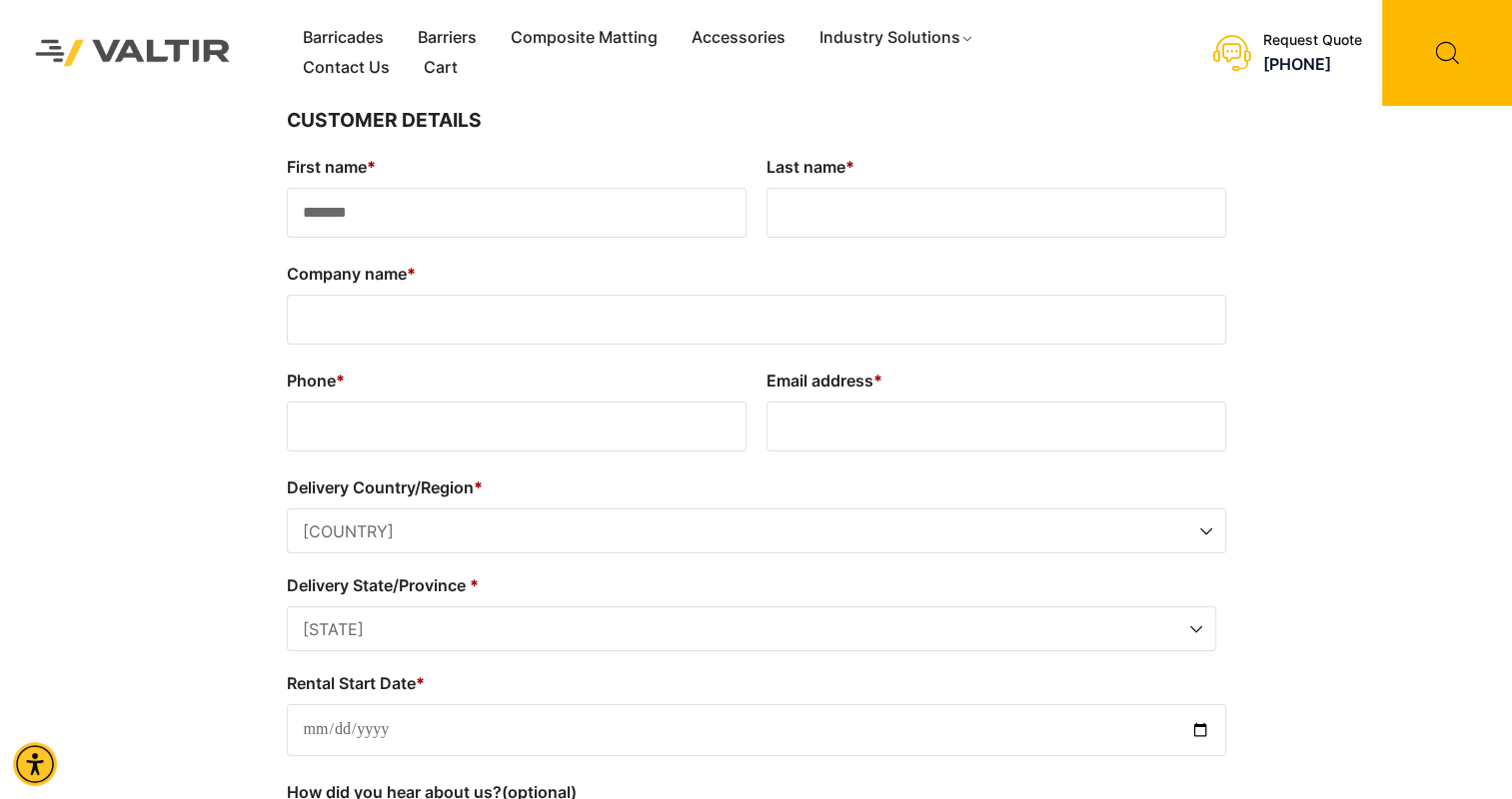 type on "******" 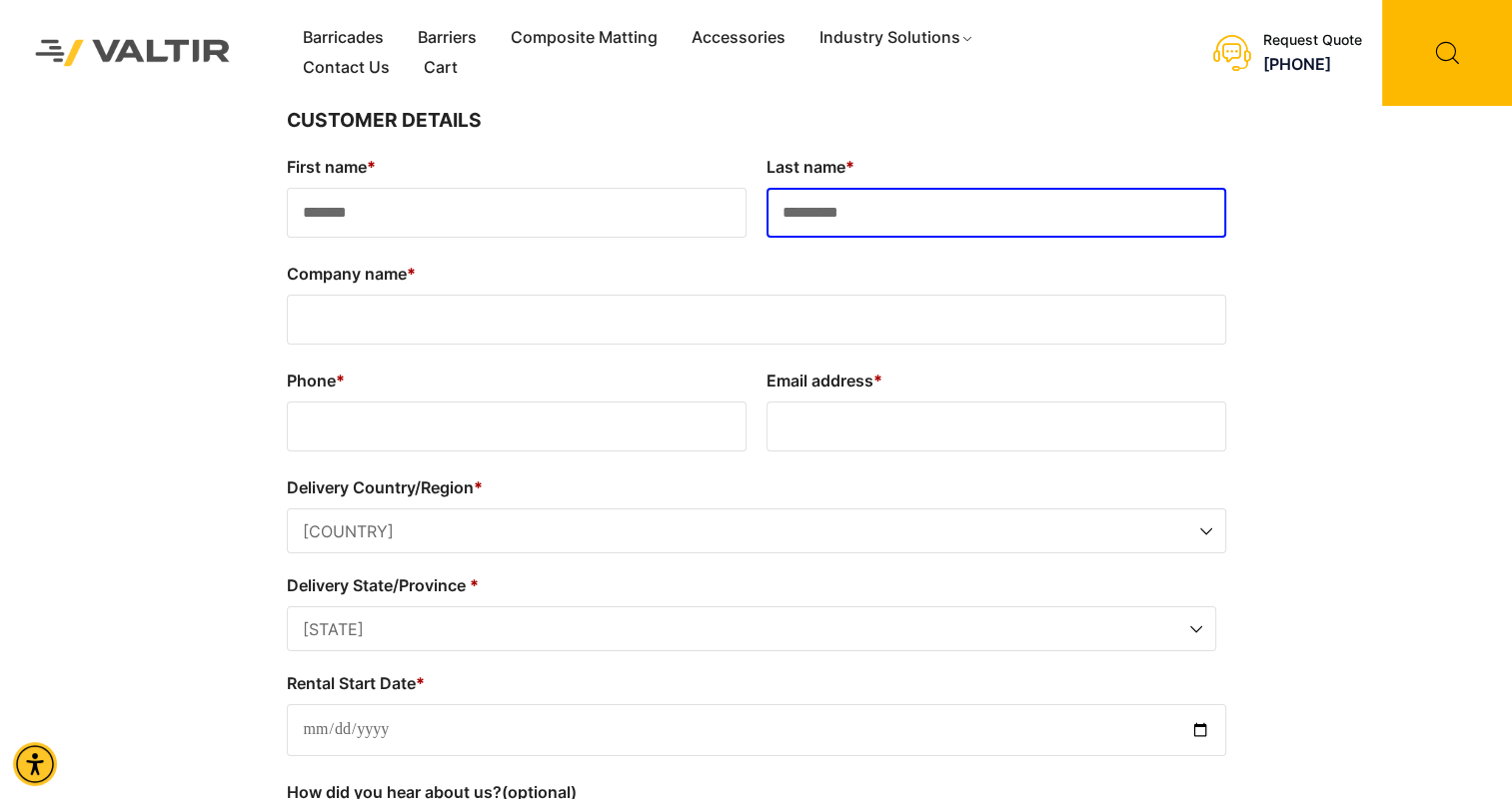 type on "*********" 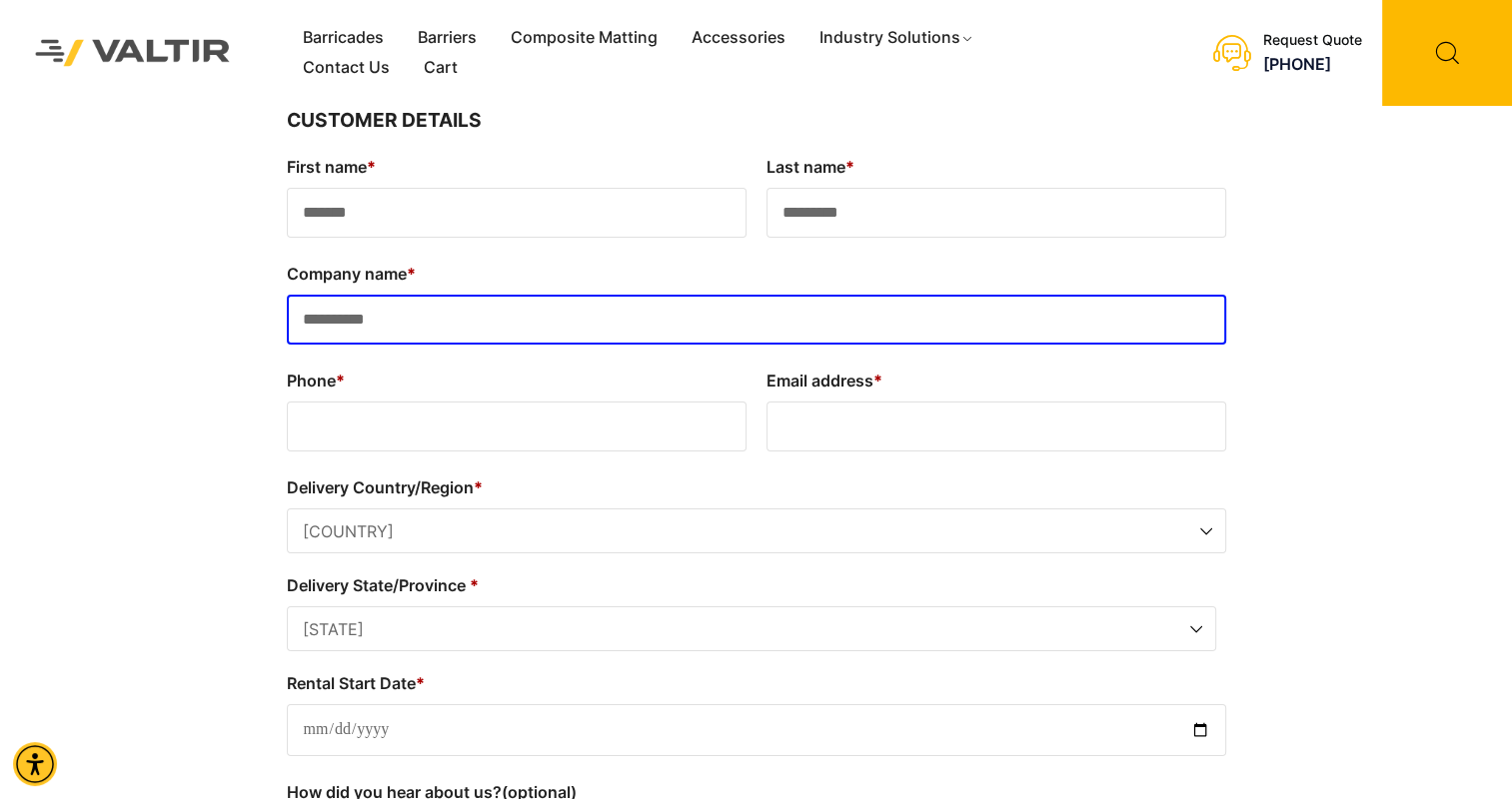 type on "**********" 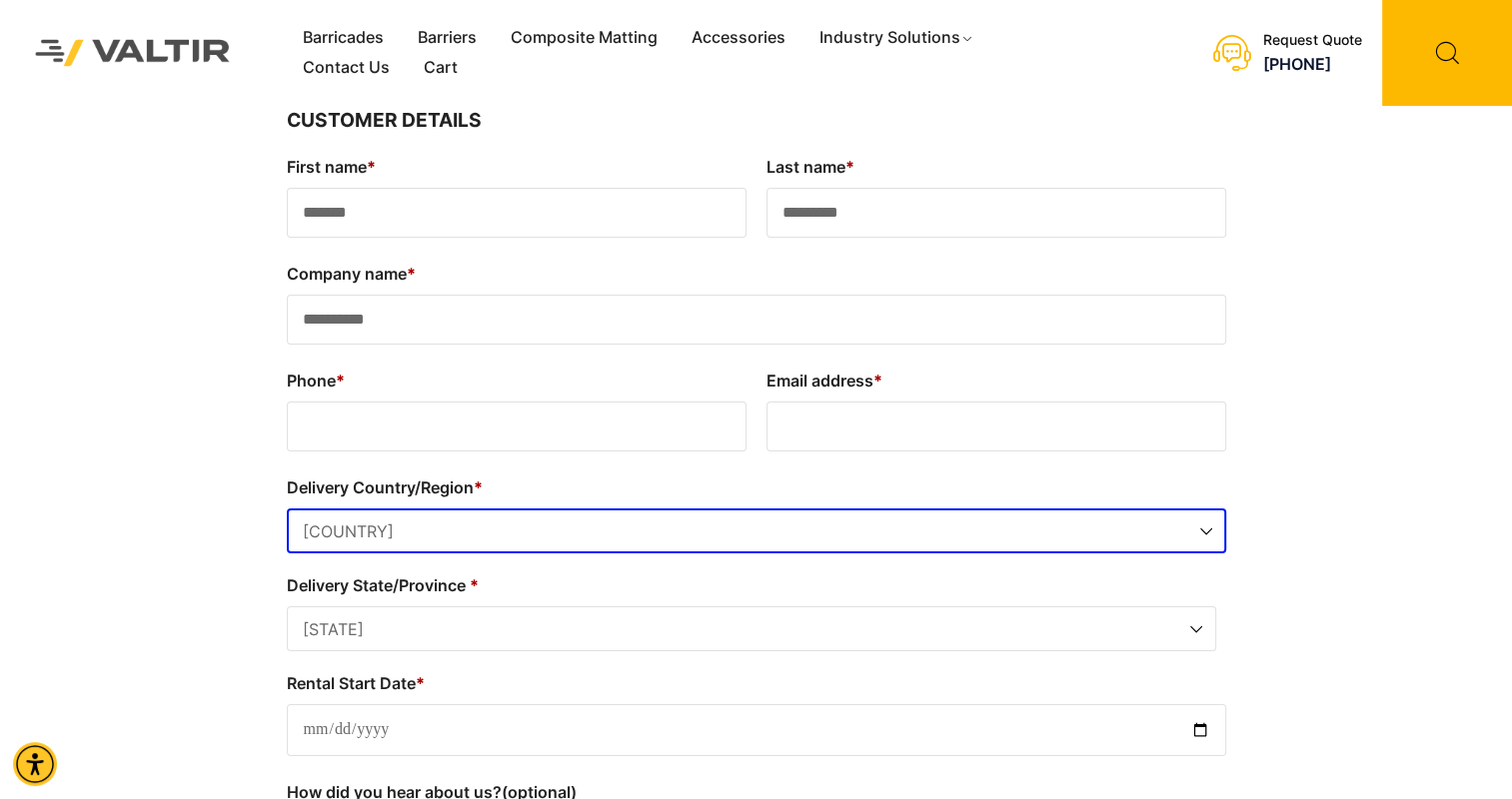 click on "Phone  *" at bounding box center (517, 426) 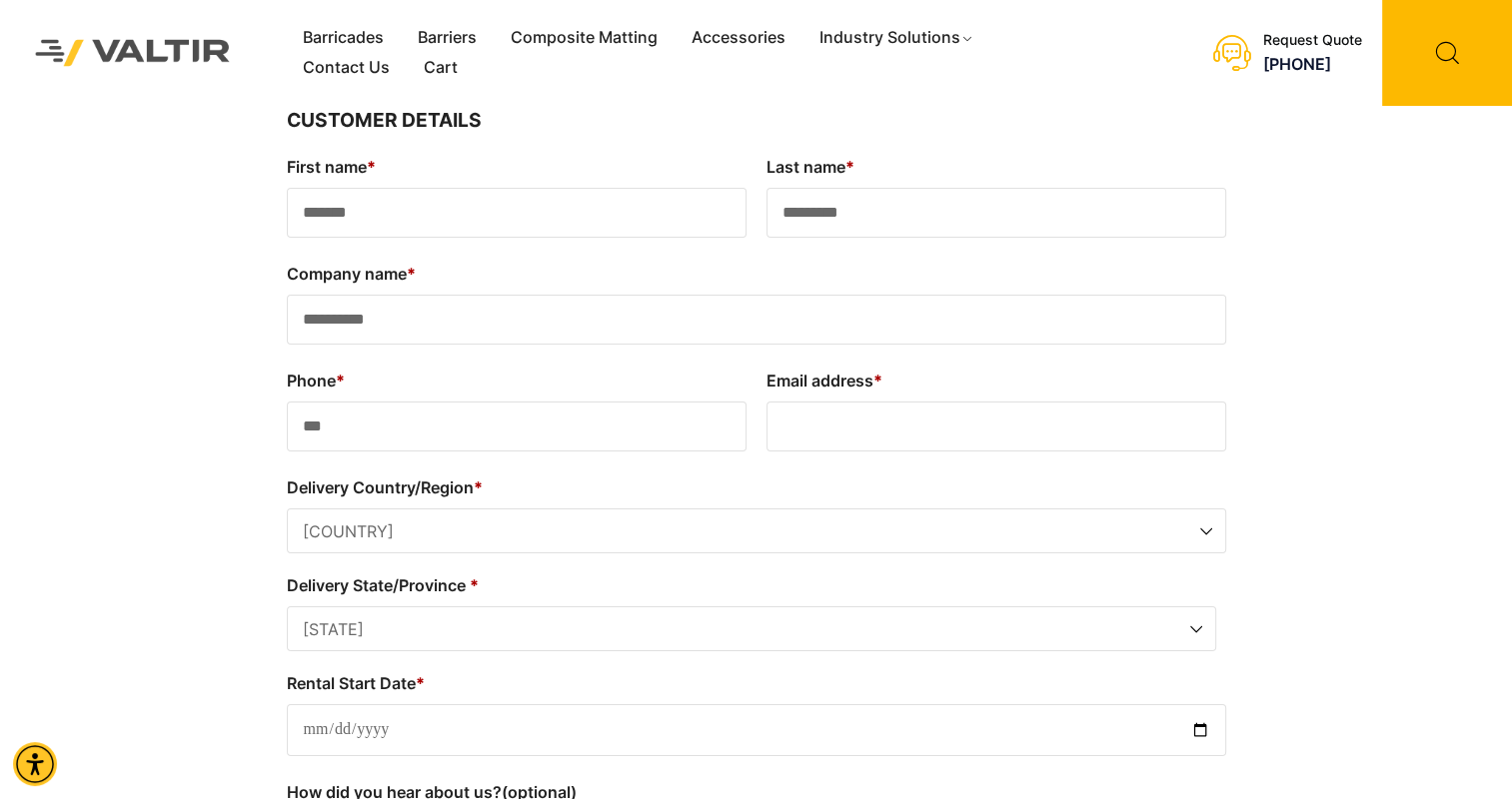 type on "**********" 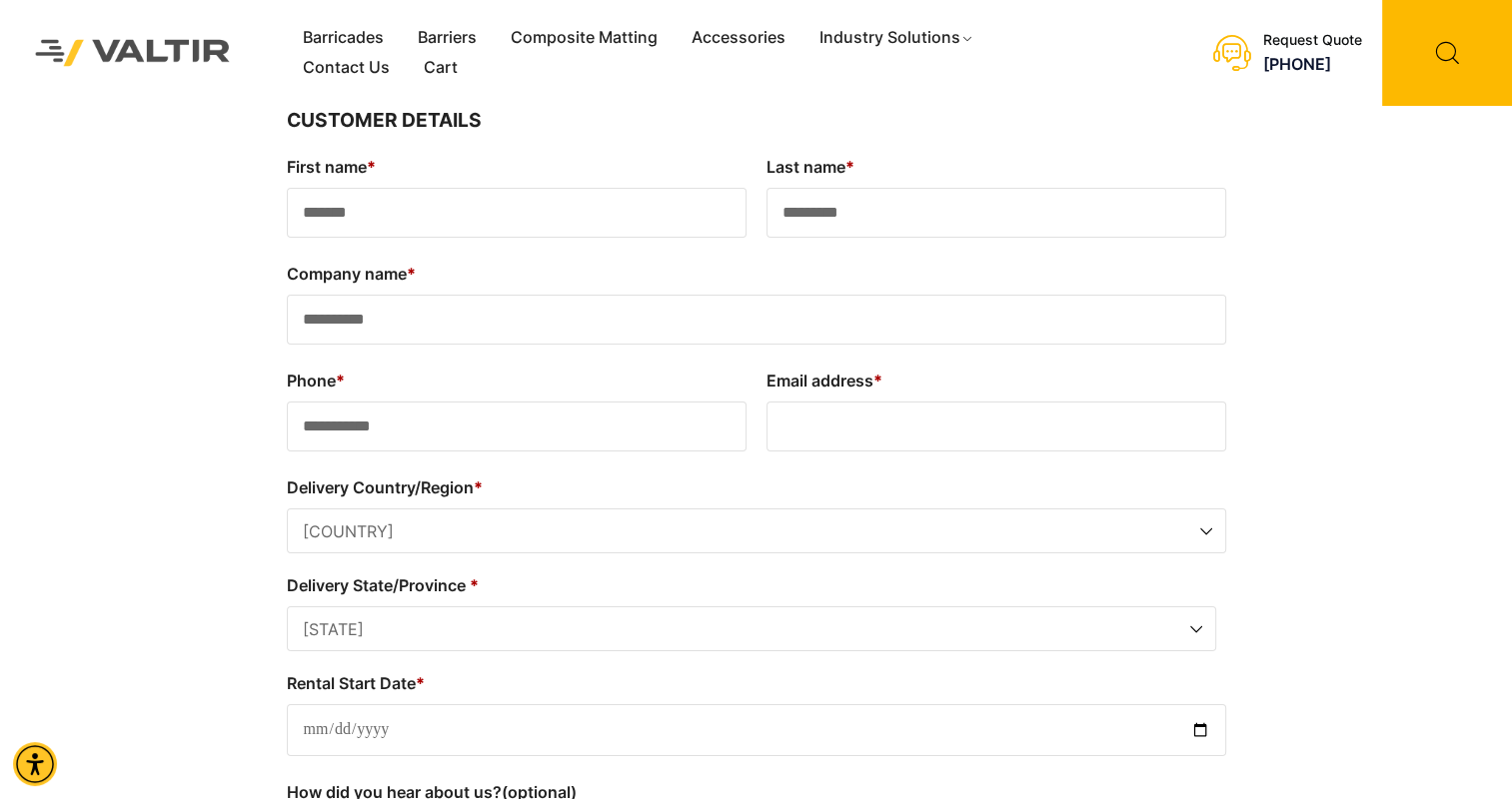 type on "**********" 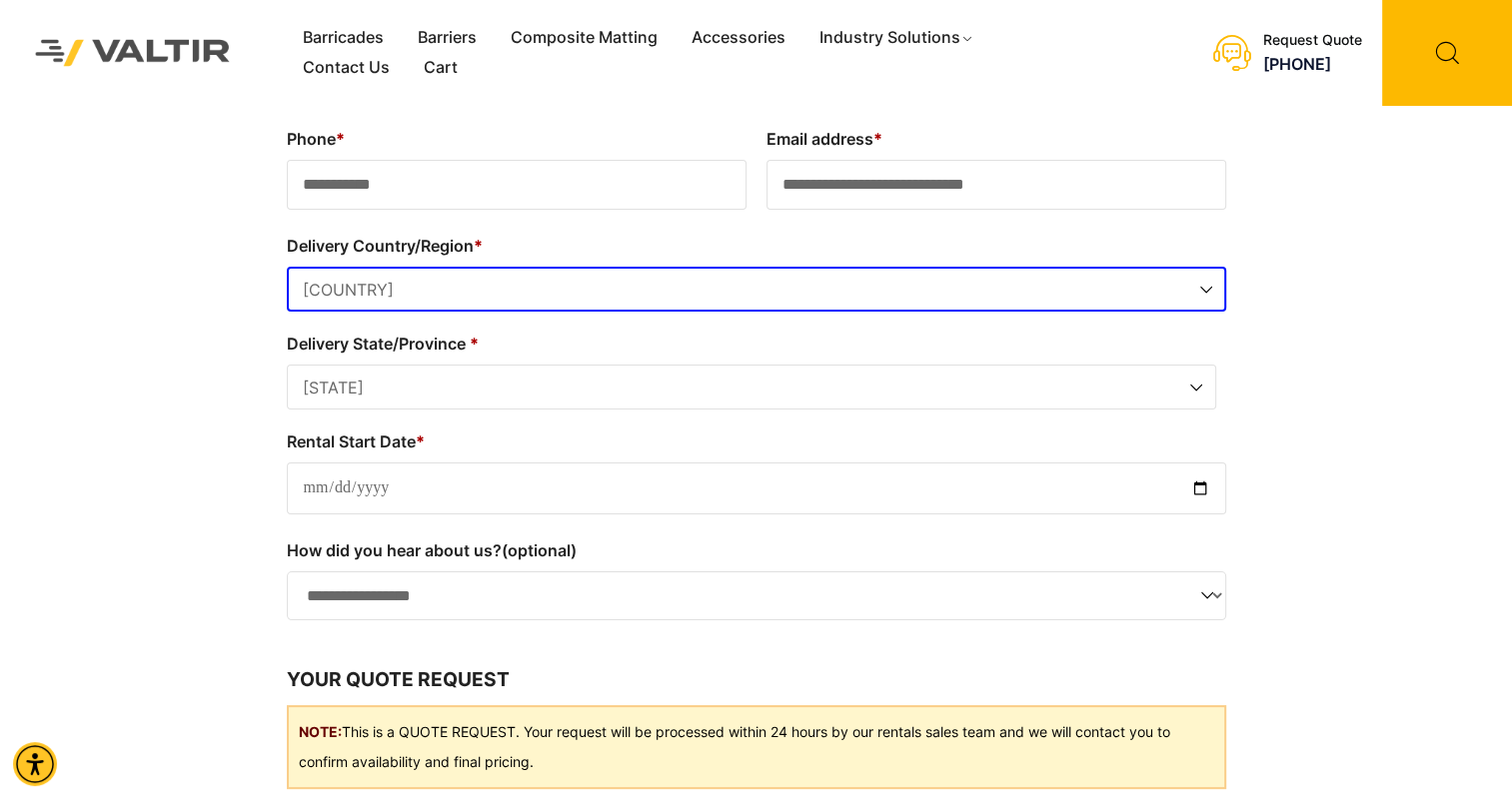 scroll, scrollTop: 300, scrollLeft: 0, axis: vertical 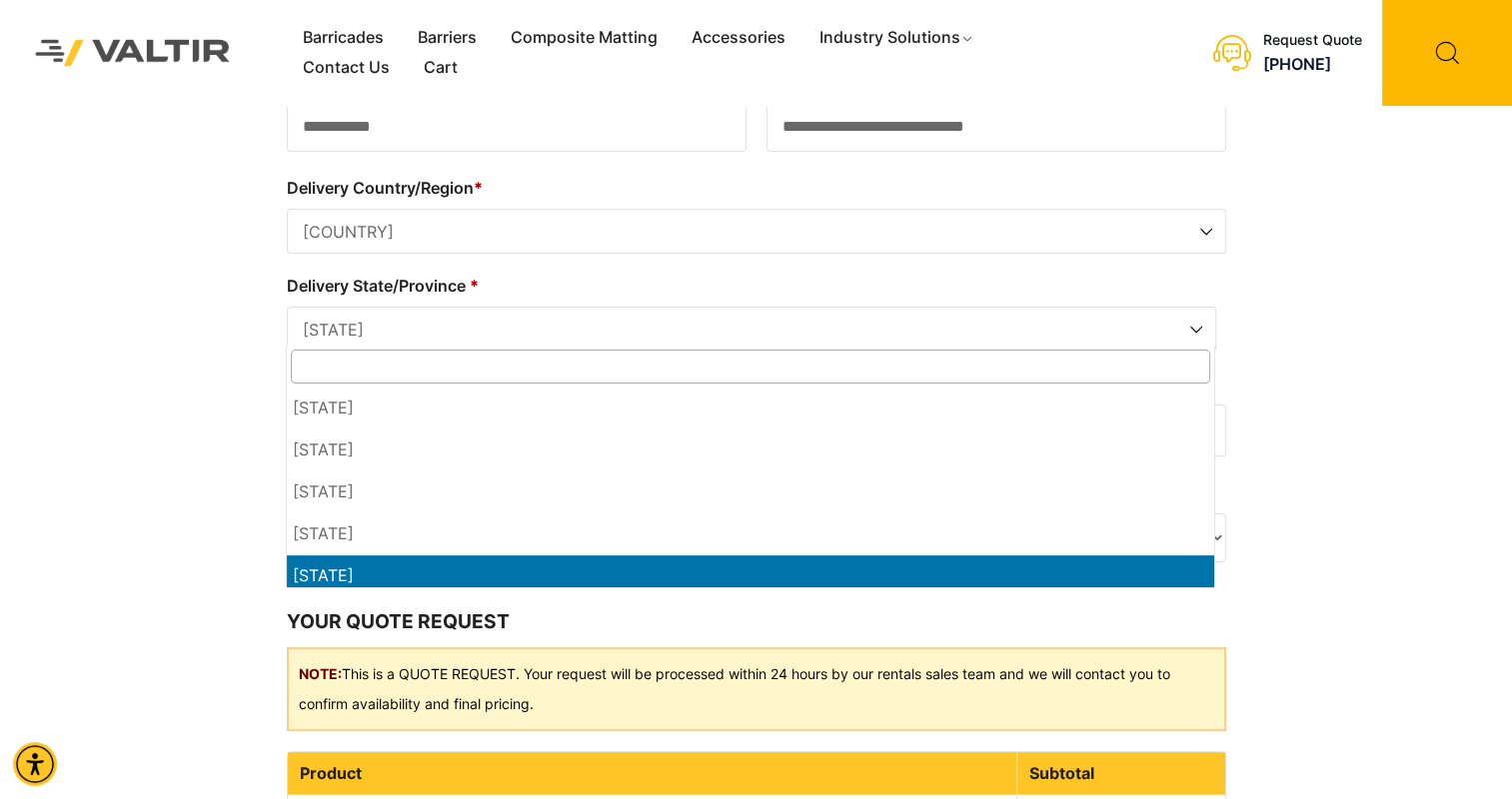 click on "California" at bounding box center (752, 330) 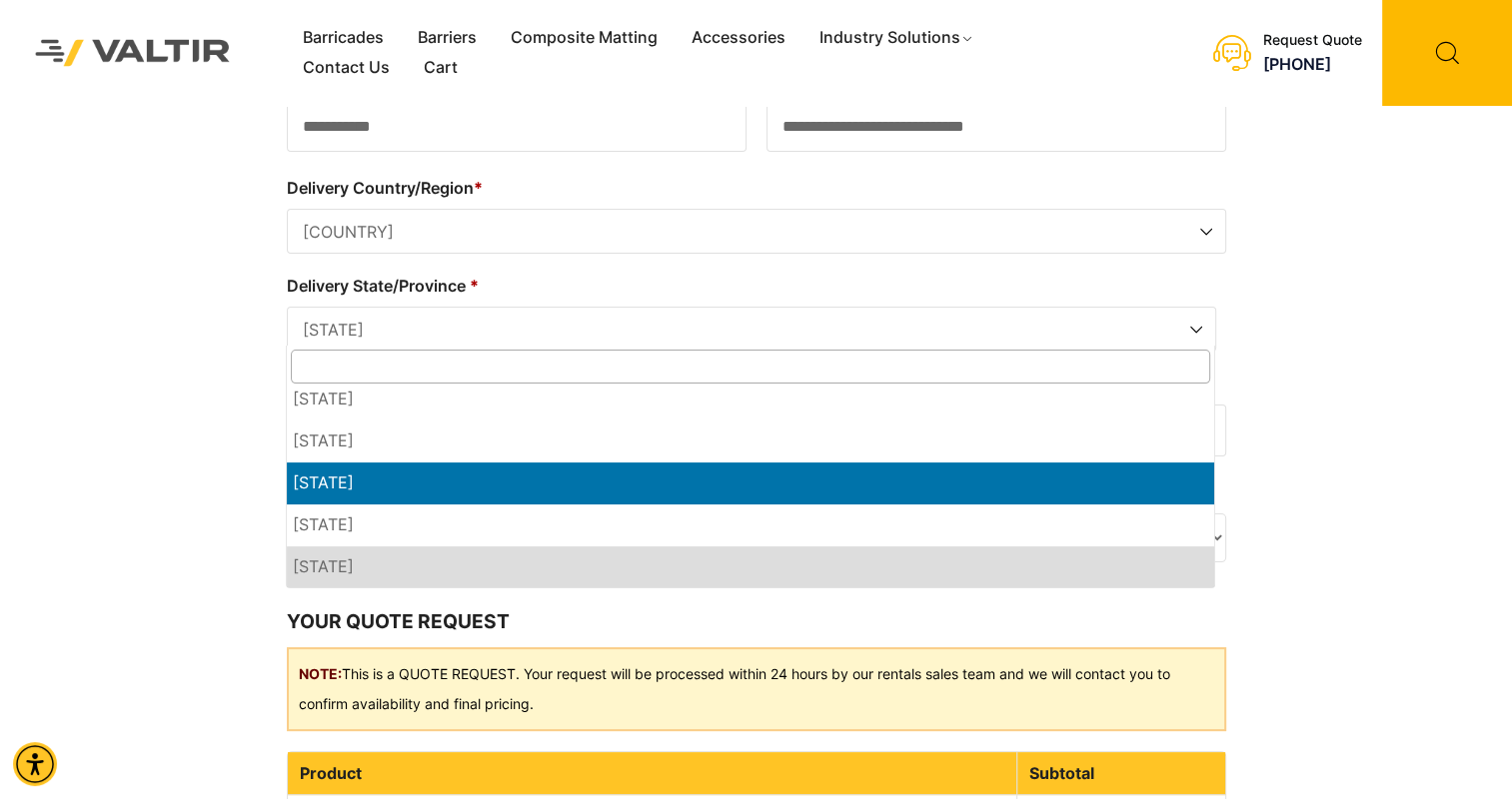 scroll, scrollTop: 109, scrollLeft: 0, axis: vertical 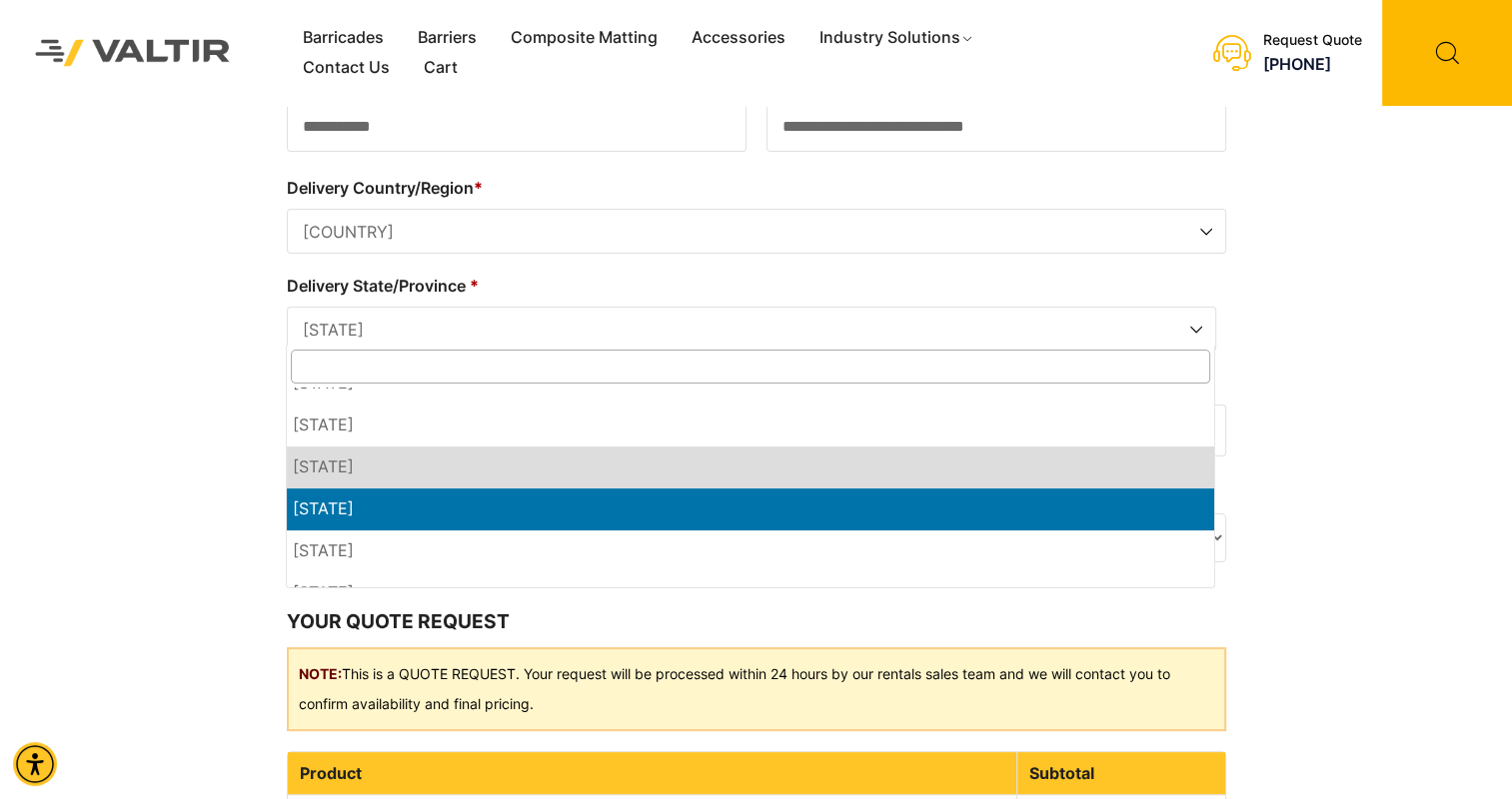 select on "**" 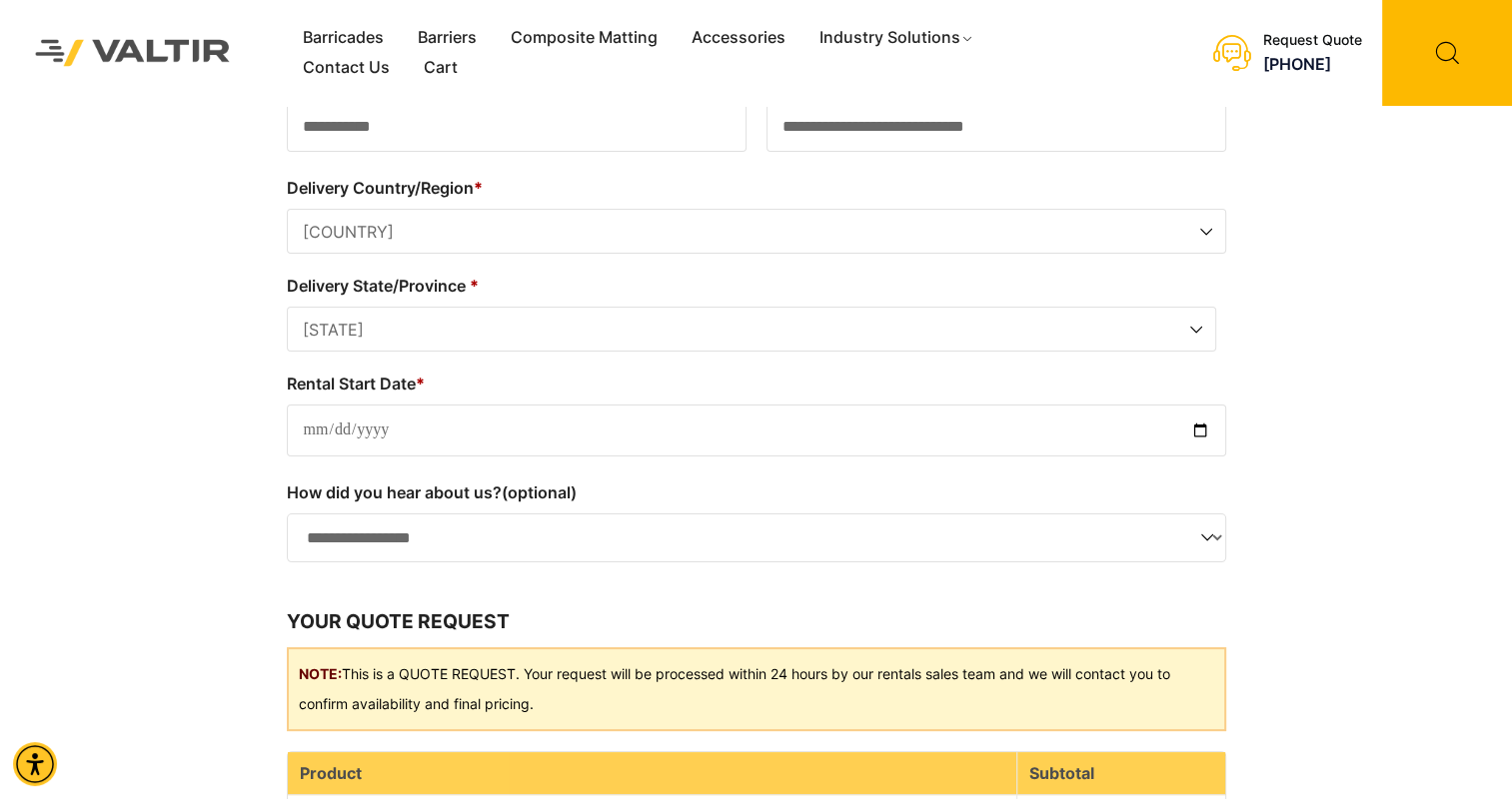 click on "Rental Start Date  *" at bounding box center (756, 430) 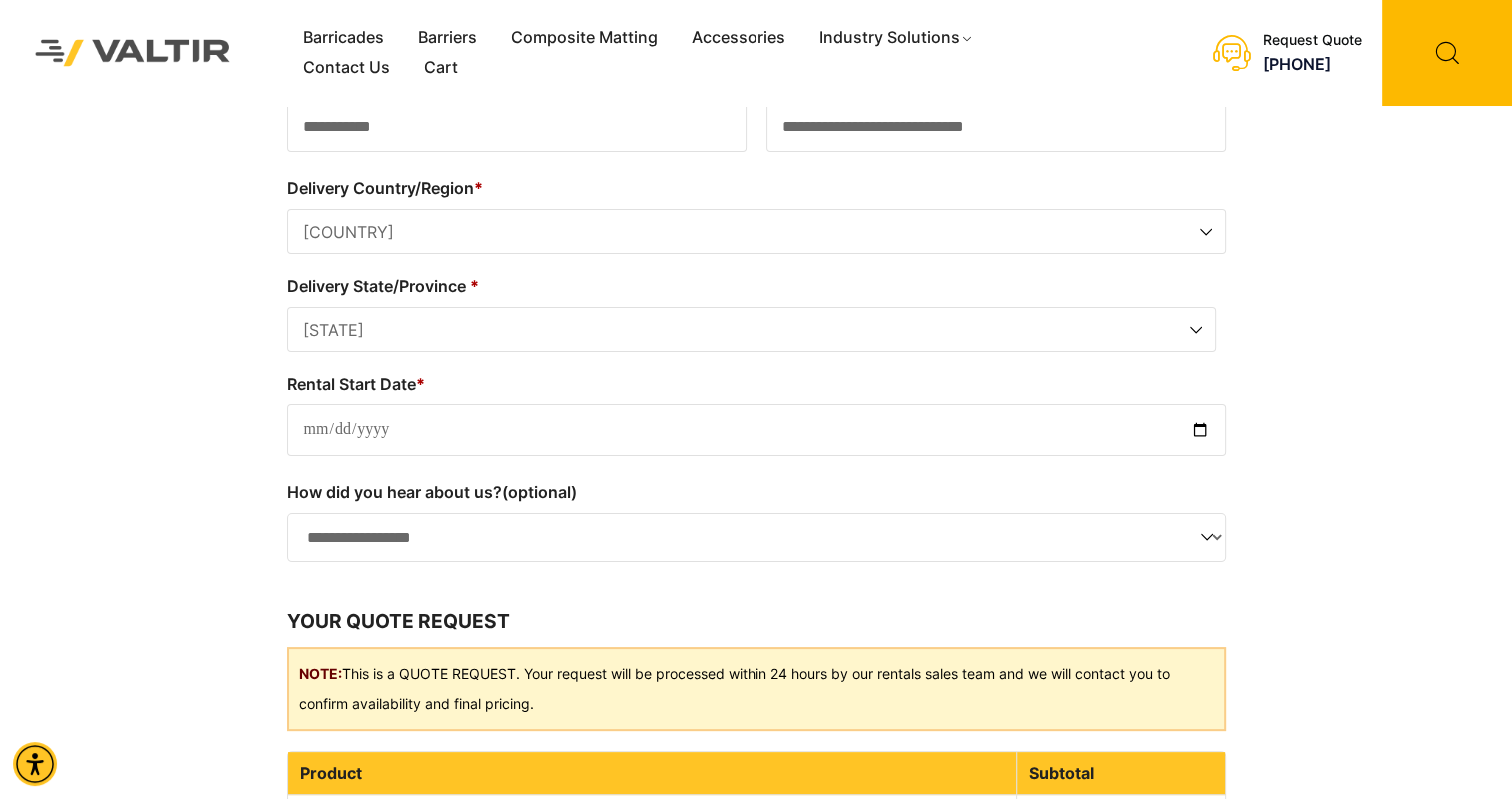 click on "Rental Start Date  *" at bounding box center (756, 430) 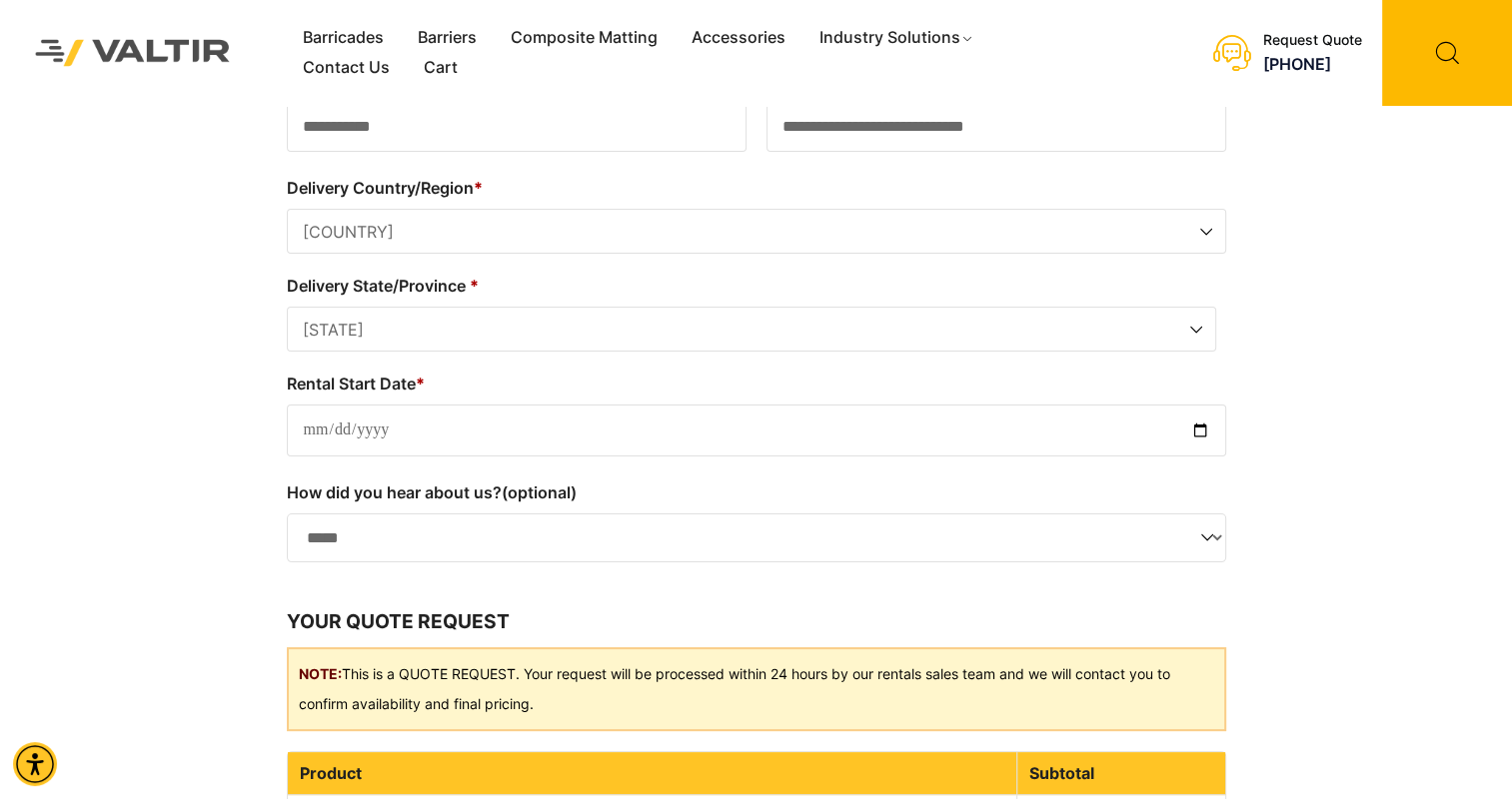 click on "**********" at bounding box center [756, 538] 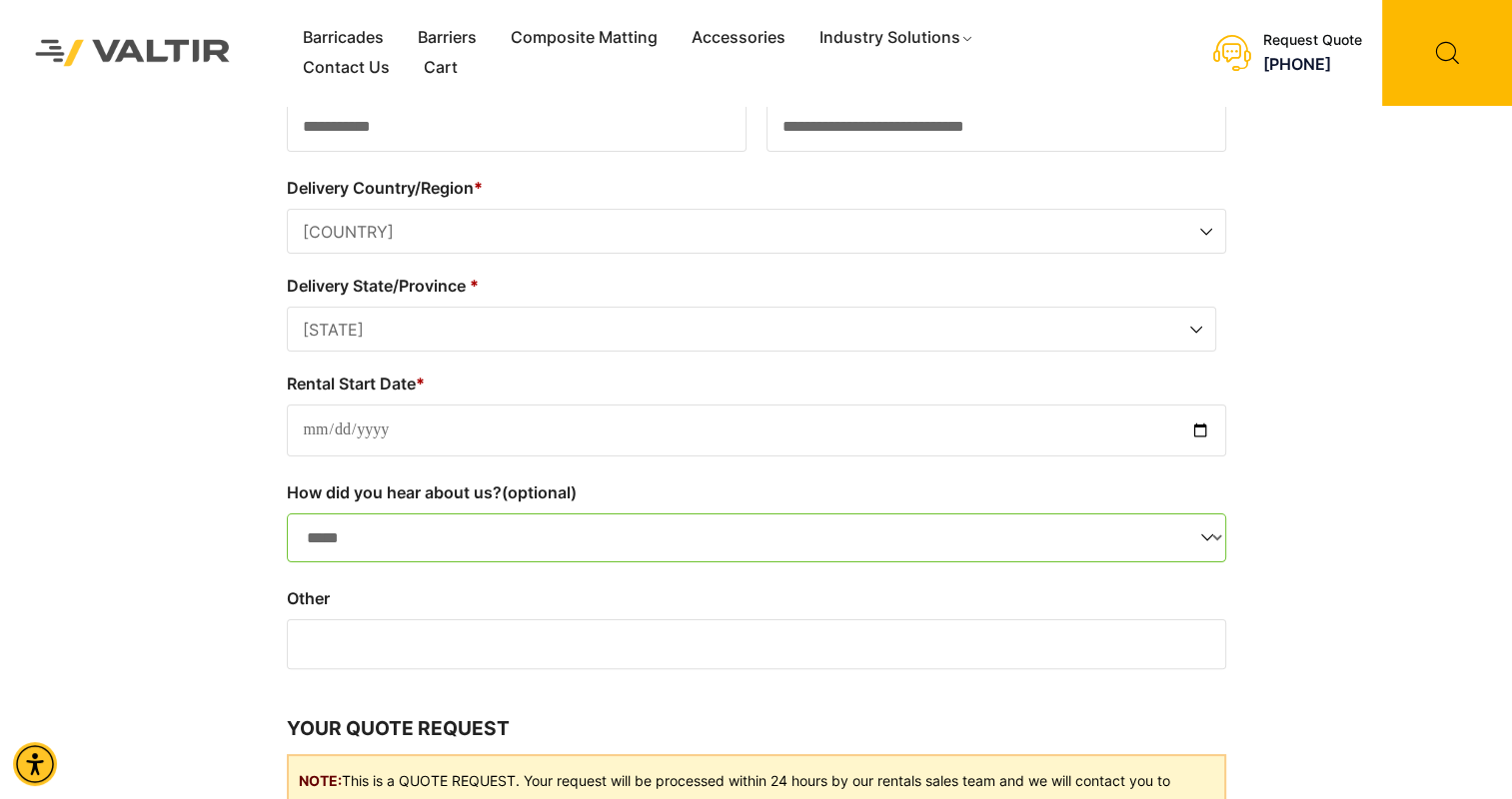click on "Barricades
Barriers
Composite Matting
Accessories
Industry Solutions
Construction Site Solutions
Traffic & Pedestrian
Events & Crowd Control
Ground Protection
Airports
Contact Us
Cart
Get a quote
Menu
Barricades Barriers Composite Matting Accessories Industry Solutions
Construction Site Solutions 	 Traffic & Pedestrian 	 Events & Crowd Control 	 Ground Protection 	 Airports Contact Us Cart
Request Quote" at bounding box center [756, 453] 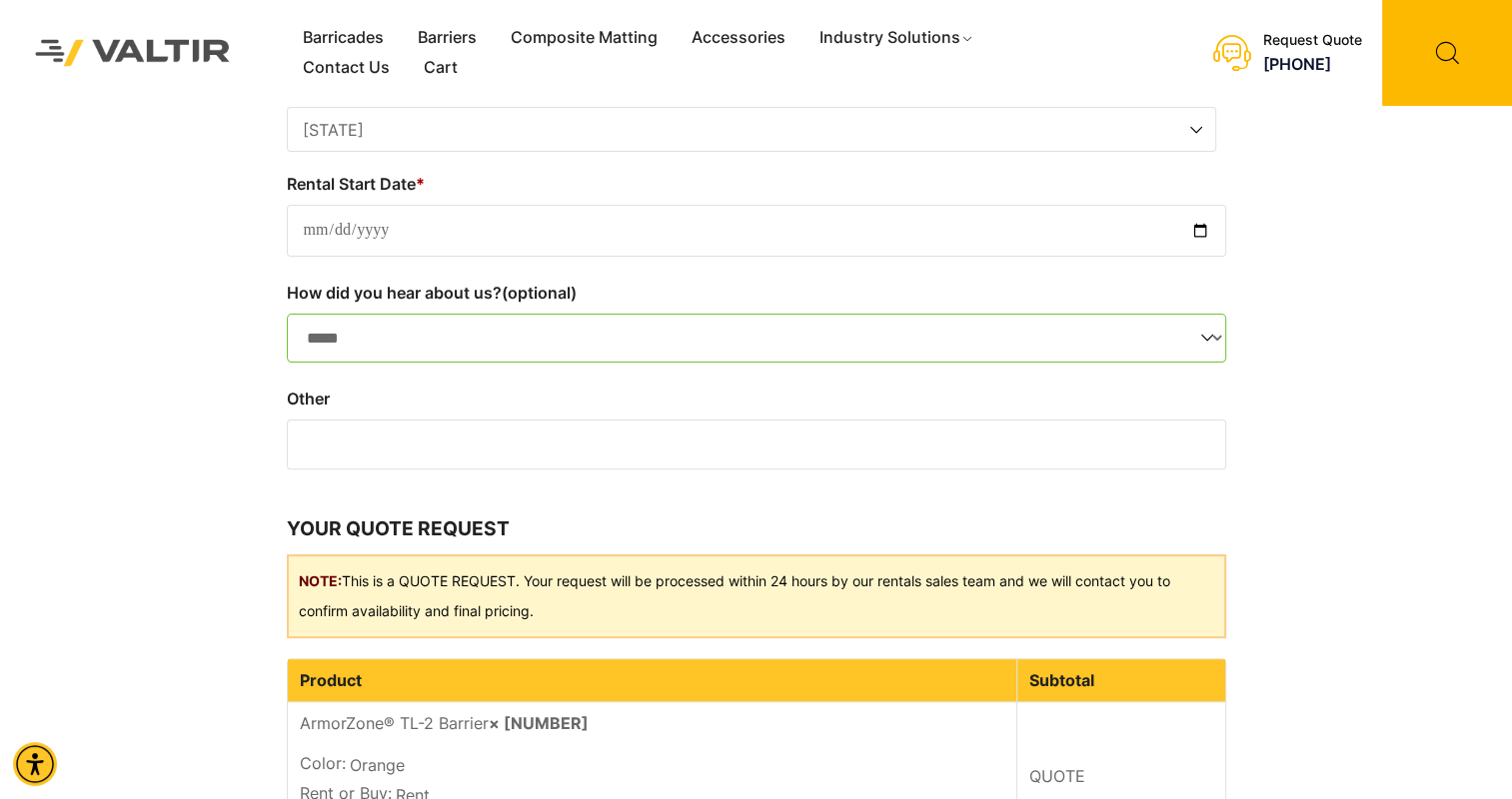 drag, startPoint x: 378, startPoint y: 411, endPoint x: 408, endPoint y: 425, distance: 33.105891 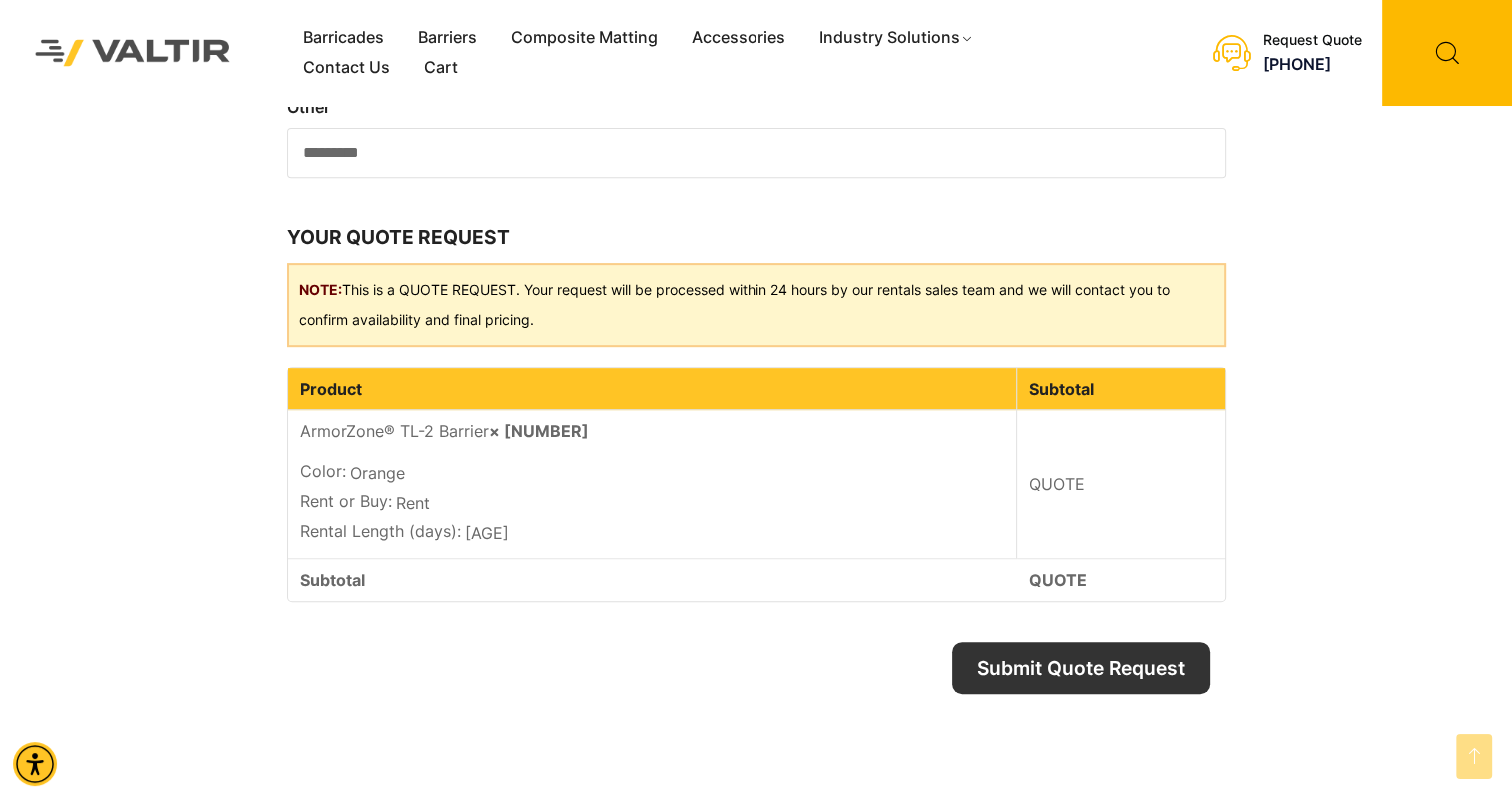 scroll, scrollTop: 799, scrollLeft: 0, axis: vertical 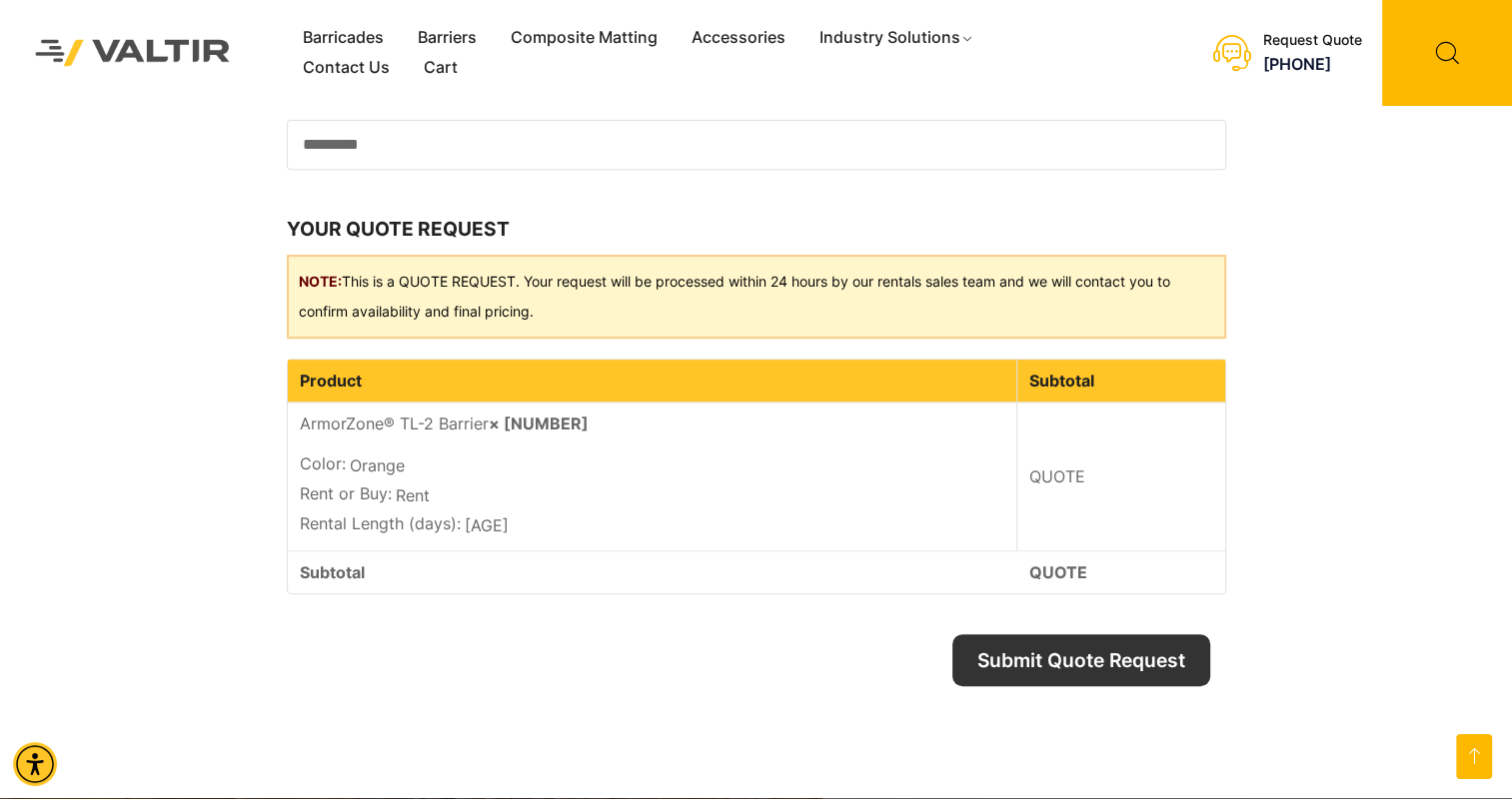 type on "*********" 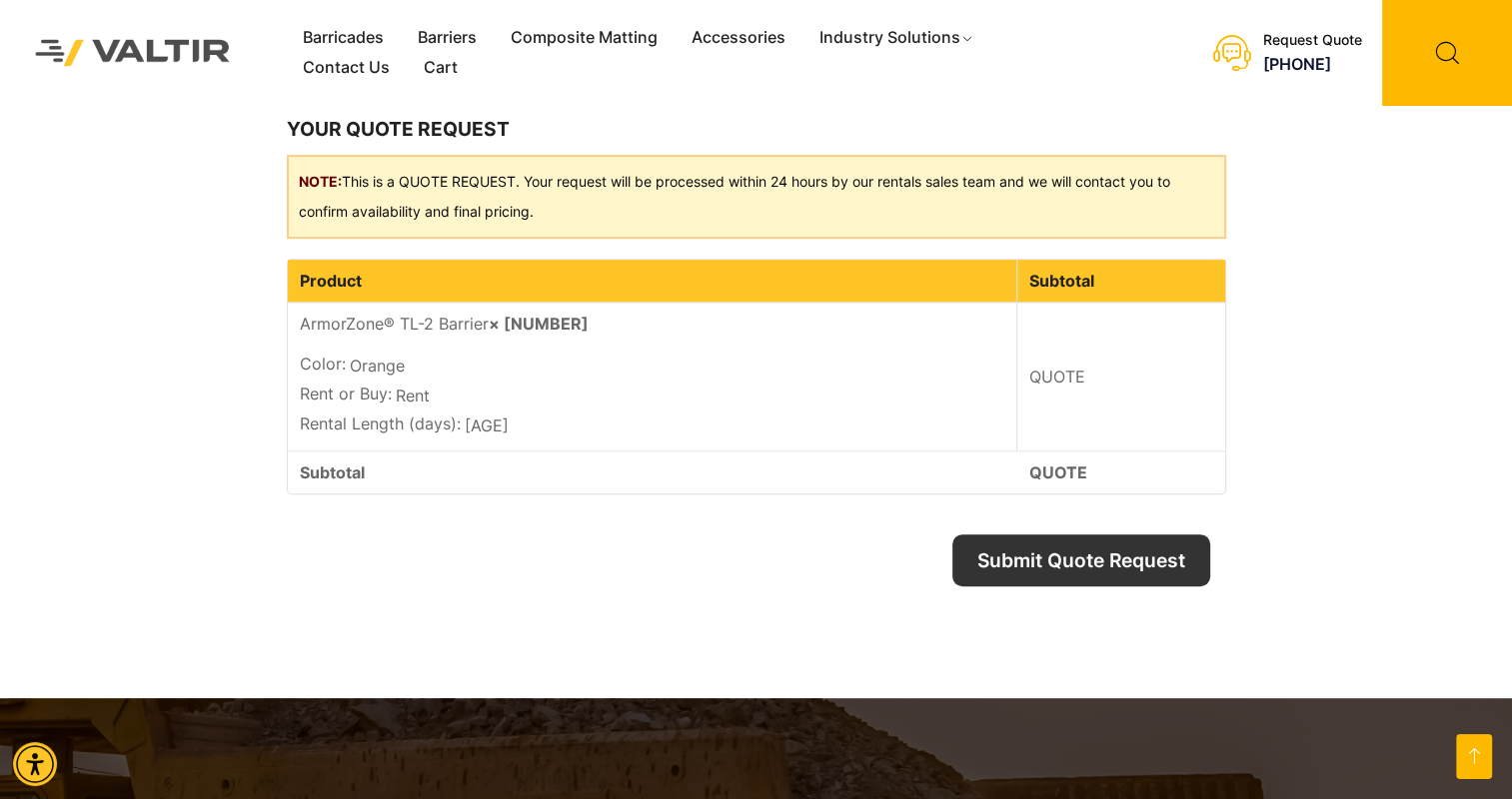 drag, startPoint x: 1155, startPoint y: 667, endPoint x: 1104, endPoint y: 634, distance: 60.74537 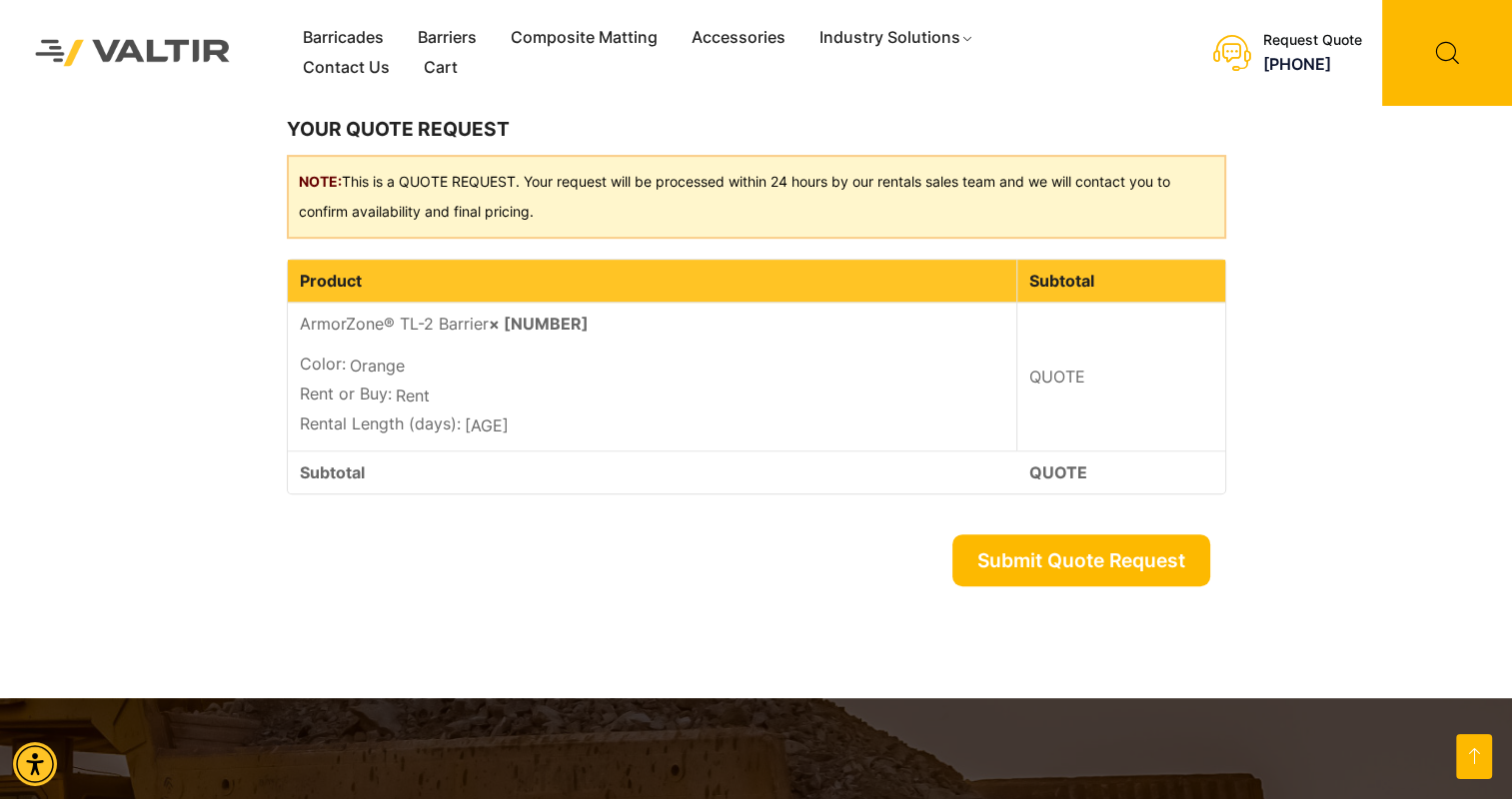 click on "Submit Quote Request" at bounding box center [1081, 560] 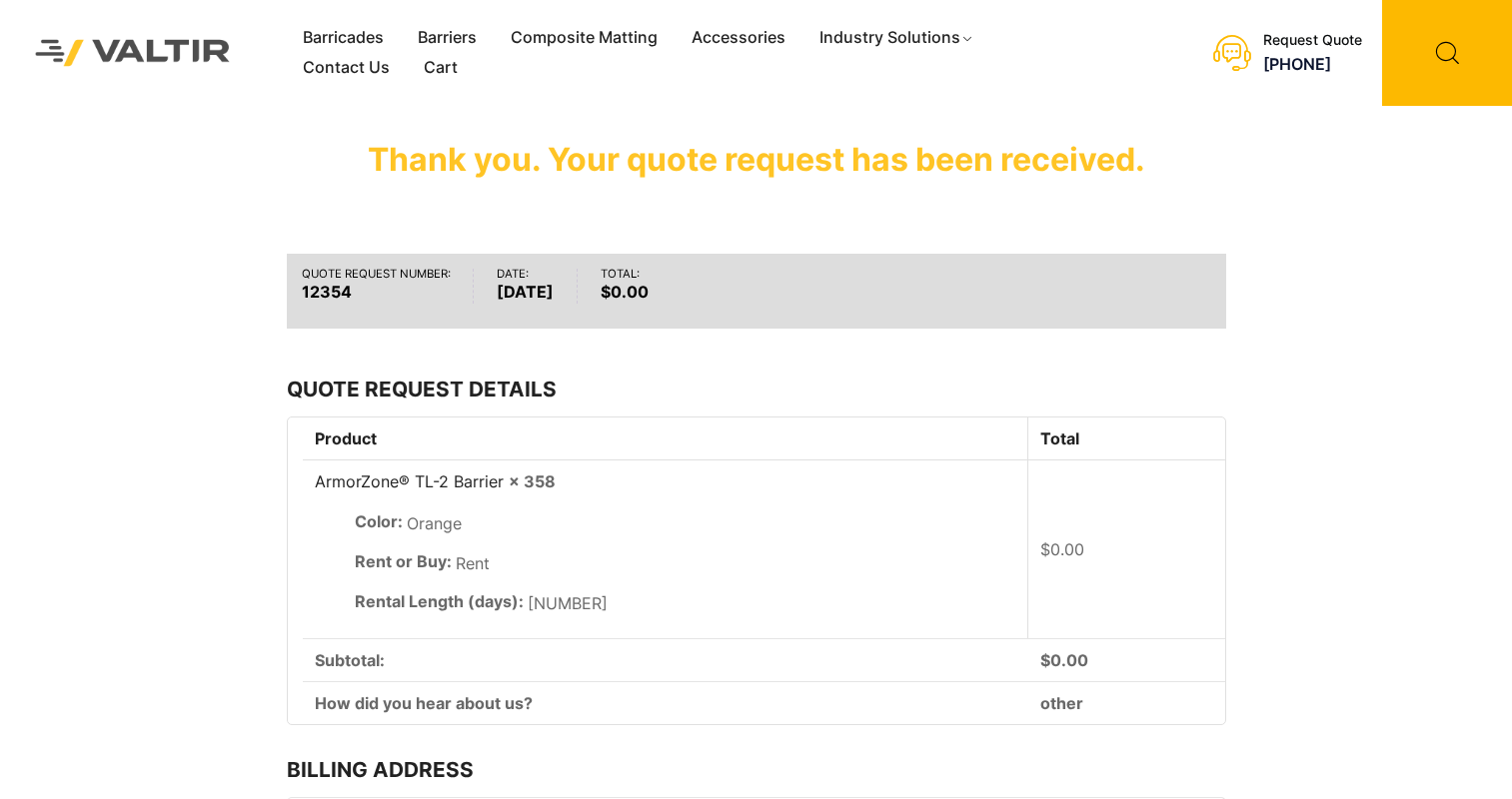 scroll, scrollTop: 0, scrollLeft: 0, axis: both 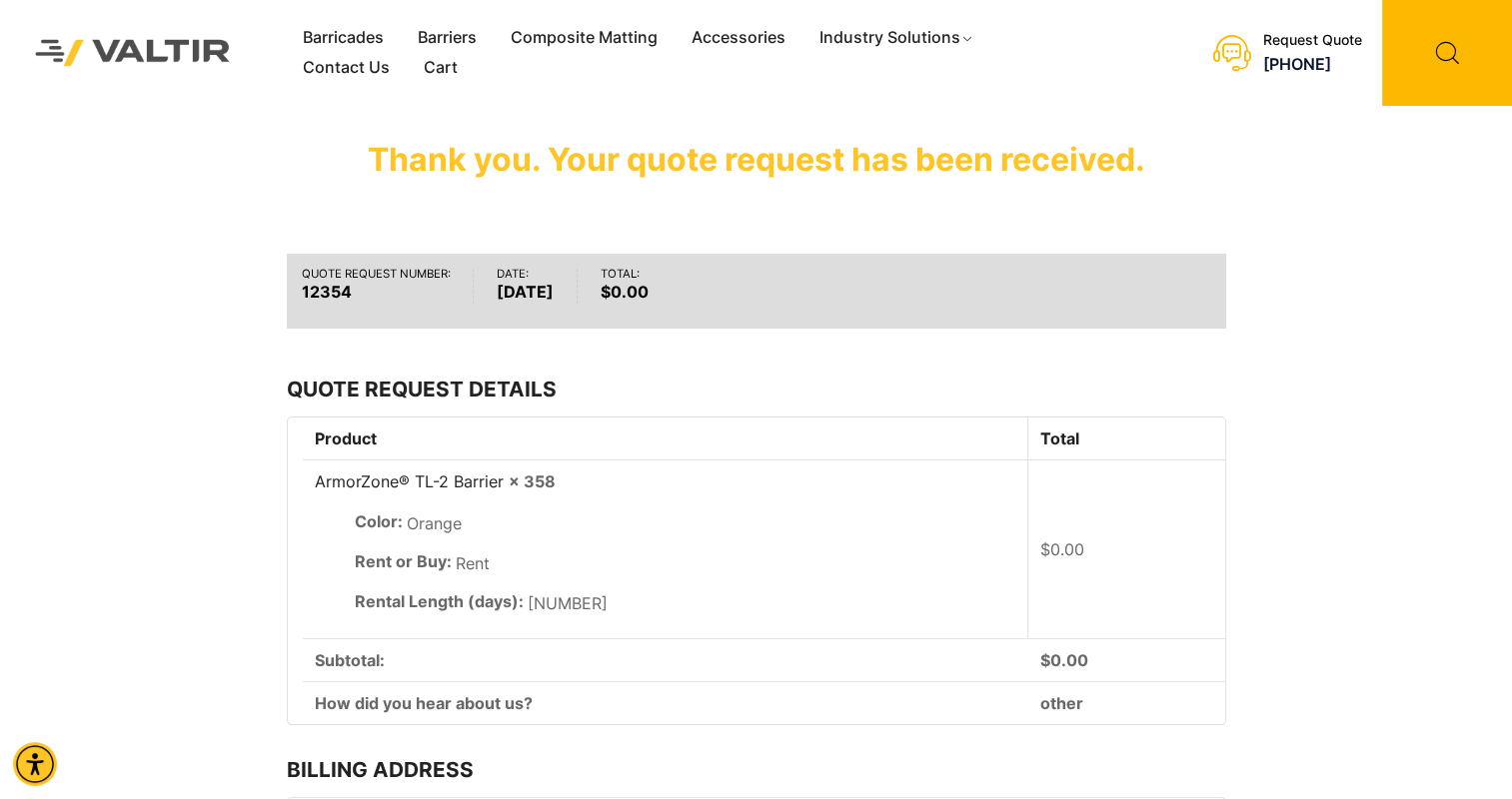 click on "Barricades
Barriers
Composite Matting
Accessories
Industry Solutions
Construction Site Solutions
Traffic & Pedestrian
Events & Crowd Control
Ground Protection
Airports
Contact Us
Cart
Get a quote
Menu
Barricades Barriers Composite Matting Accessories Industry Solutions
Construction Site Solutions 	 Traffic & Pedestrian 	 Events & Crowd Control 	 Ground Protection 	 Airports Contact Us Cart
Request Quote" at bounding box center [756, 512] 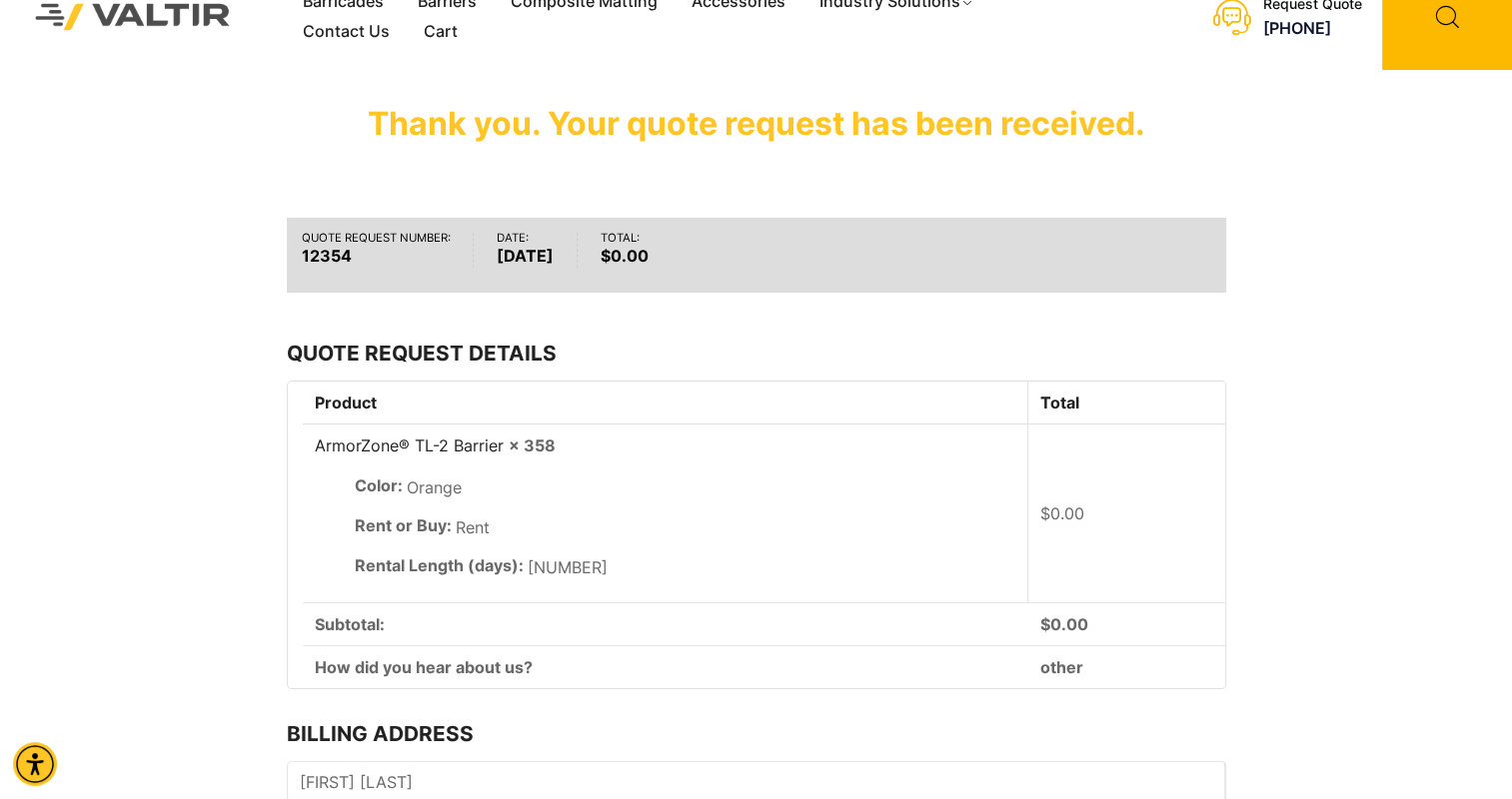scroll, scrollTop: 0, scrollLeft: 0, axis: both 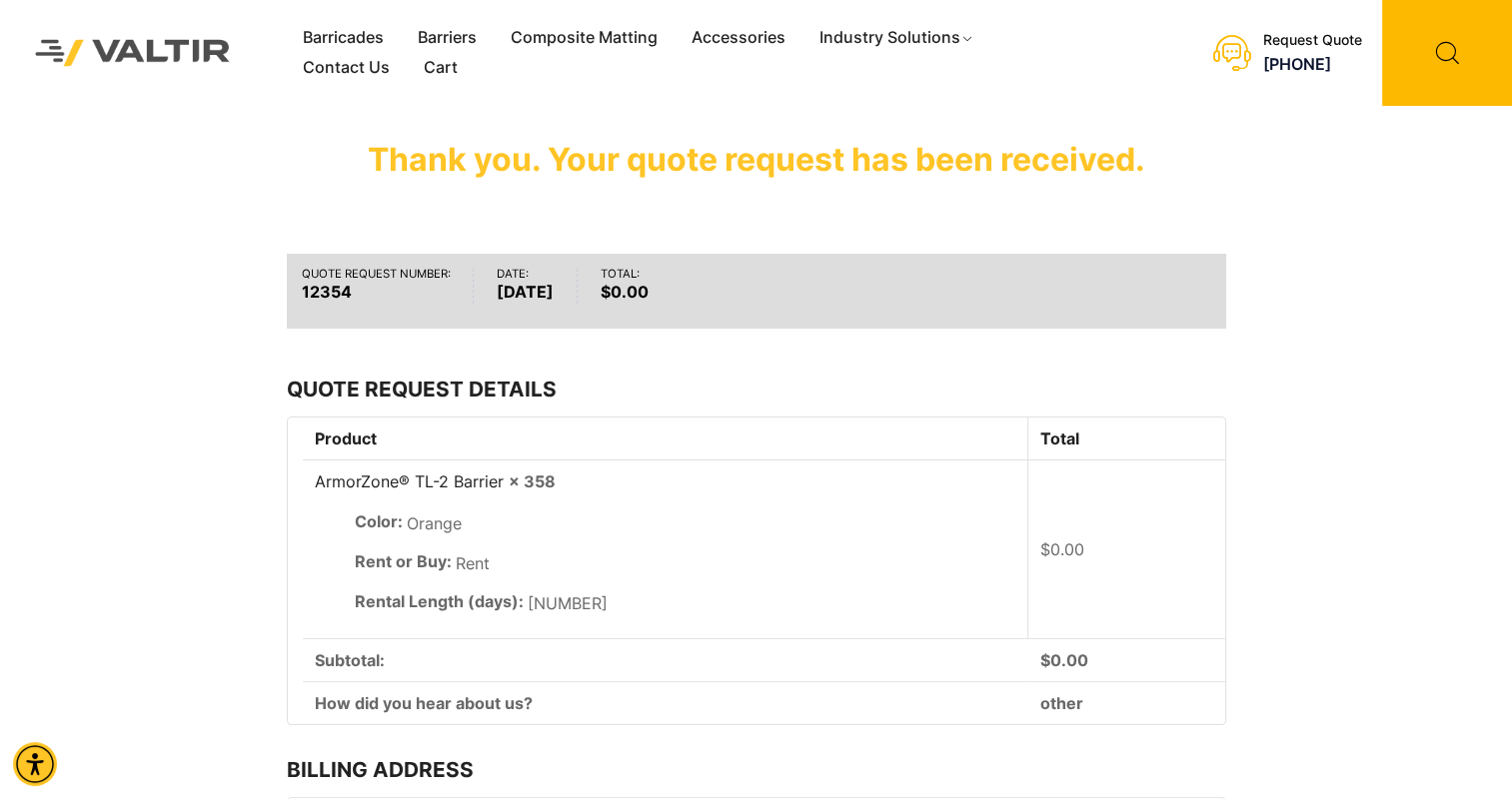 click on "Barricades
Barriers
Composite Matting
Accessories
Industry Solutions
Construction Site Solutions
Traffic & Pedestrian
Events & Crowd Control
Ground Protection
Airports
Contact Us
Cart
Get a quote
Menu
Barricades Barriers Composite Matting Accessories Industry Solutions
Construction Site Solutions 	 Traffic & Pedestrian 	 Events & Crowd Control 	 Ground Protection 	 Airports Contact Us Cart
Request Quote" at bounding box center (756, 512) 